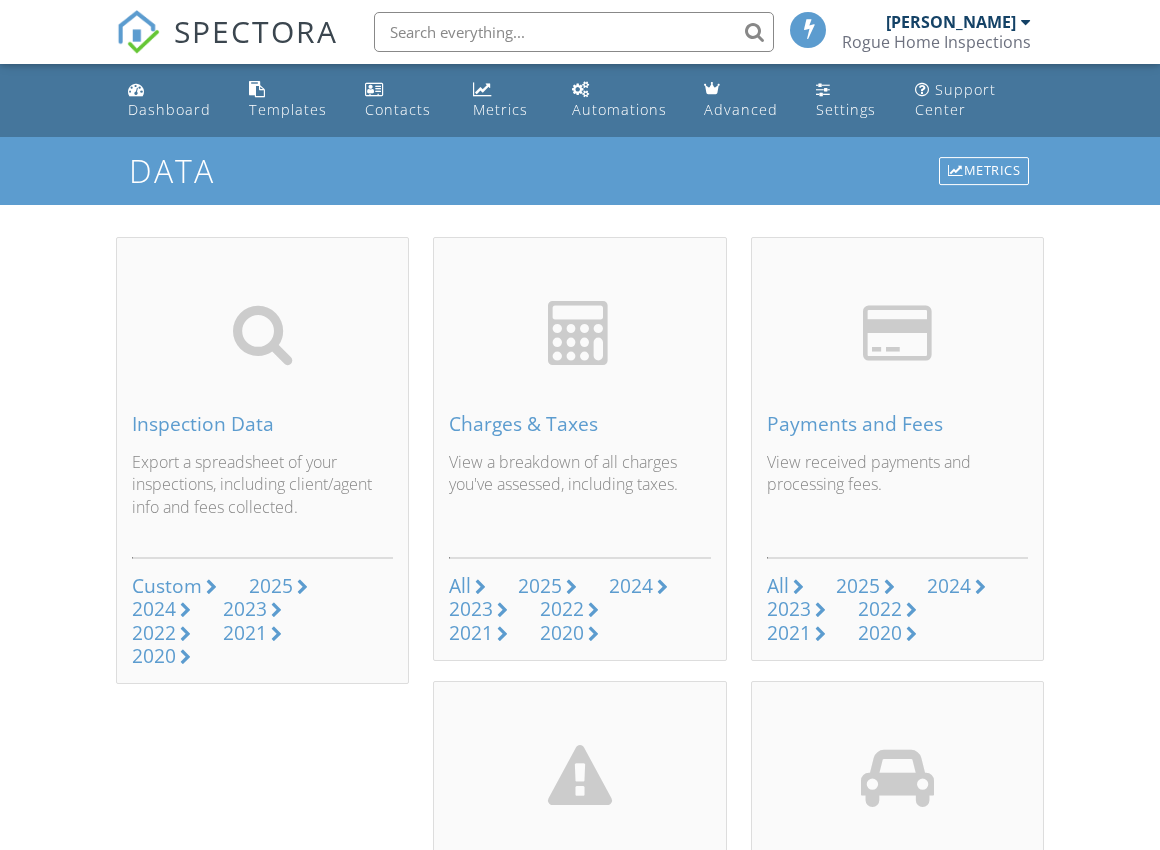 scroll, scrollTop: 0, scrollLeft: 0, axis: both 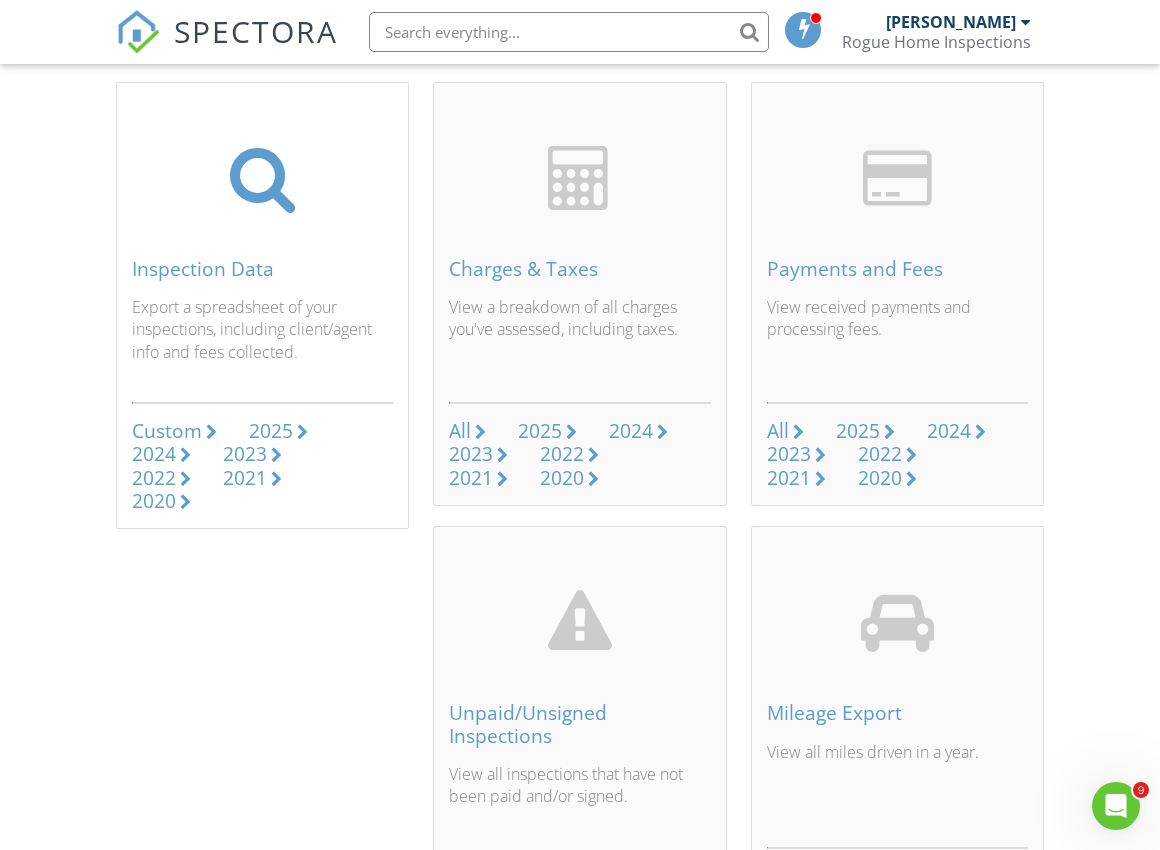 click on "Custom" at bounding box center (167, 430) 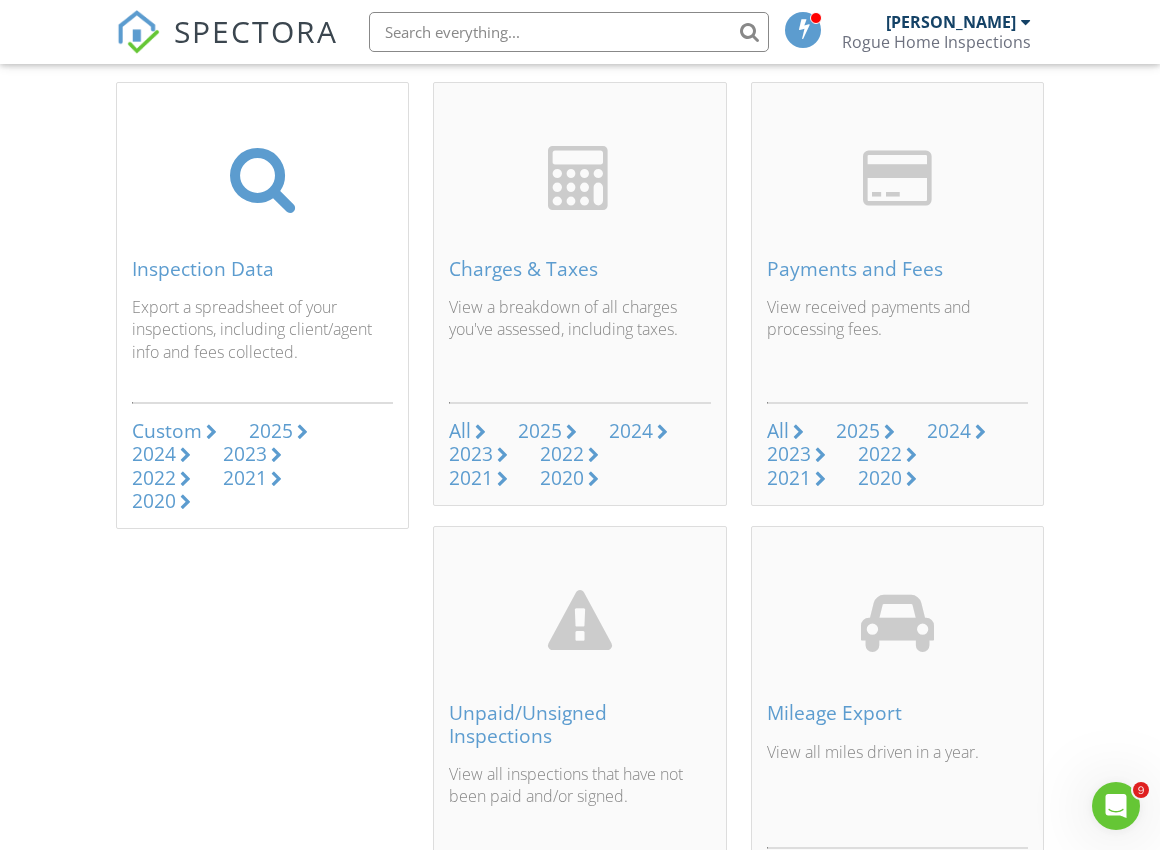 click on "2025" at bounding box center (271, 430) 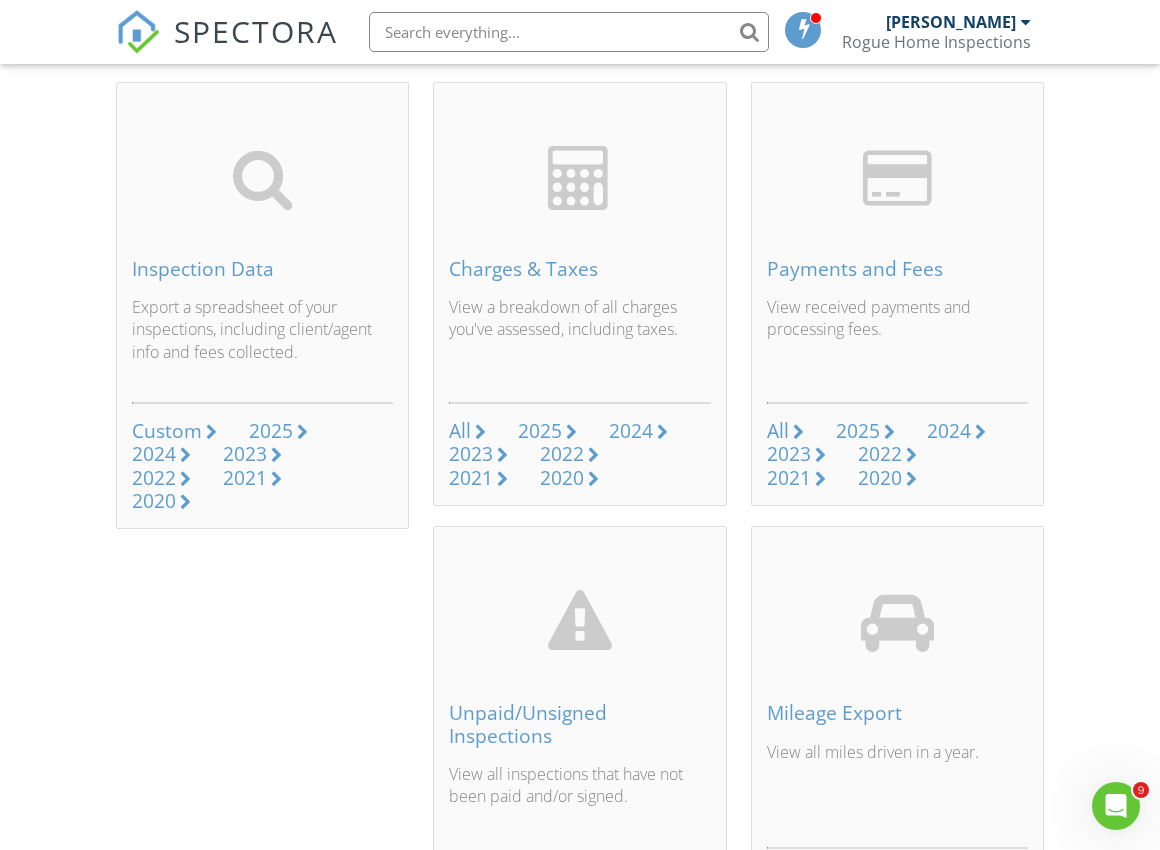 click at bounding box center [1116, 806] 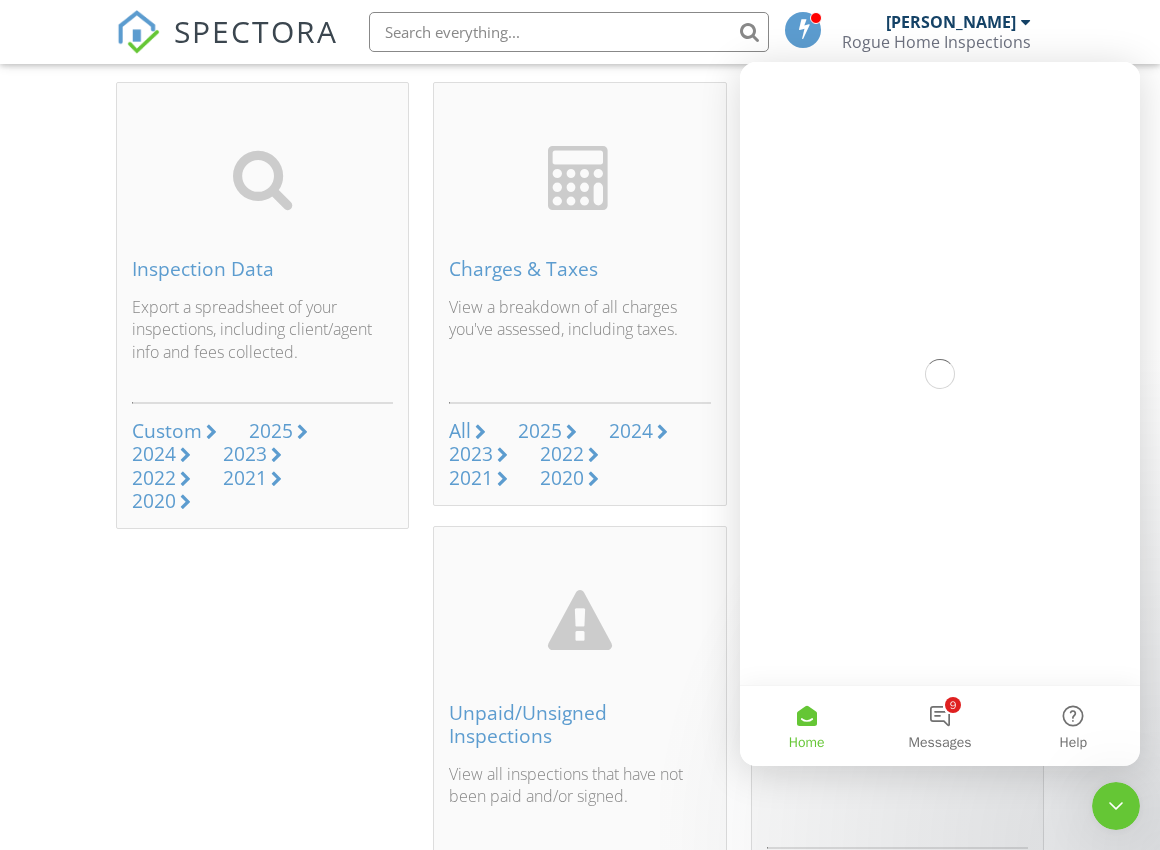 scroll, scrollTop: 0, scrollLeft: 0, axis: both 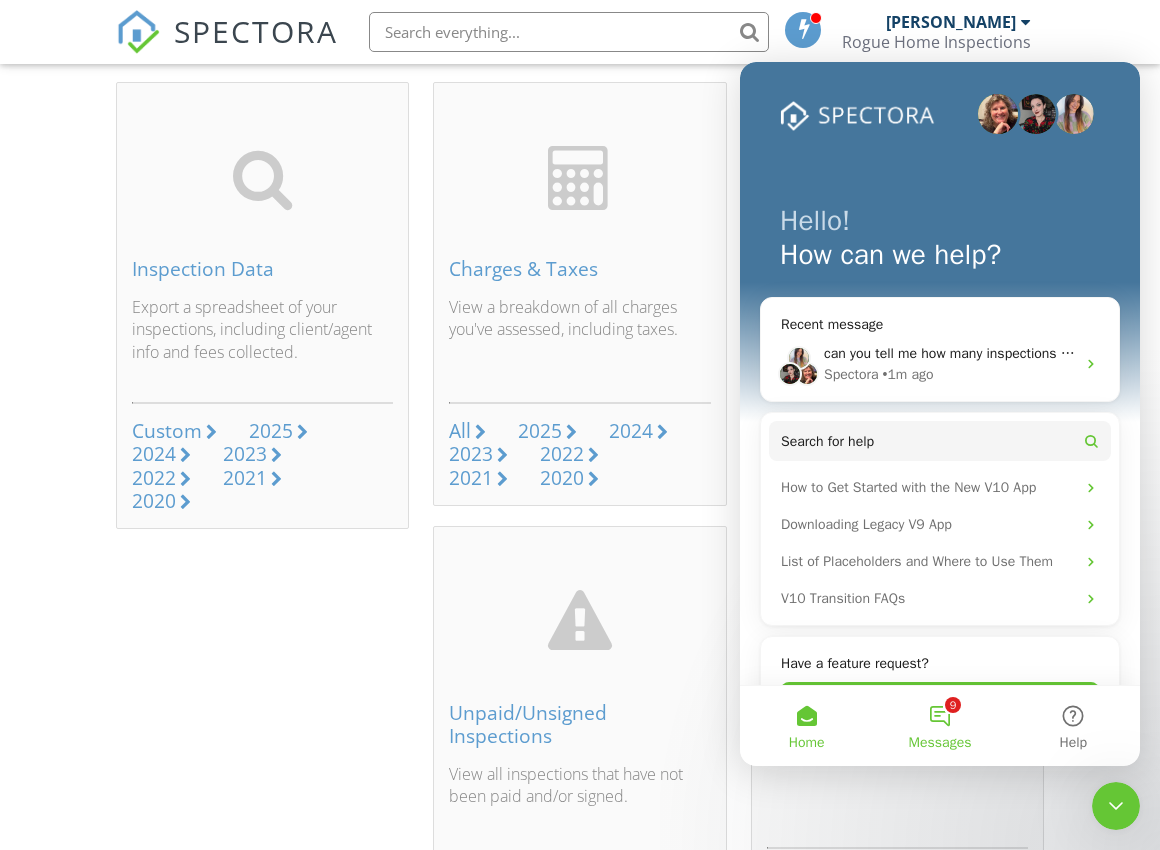 click on "9 Messages" at bounding box center [939, 726] 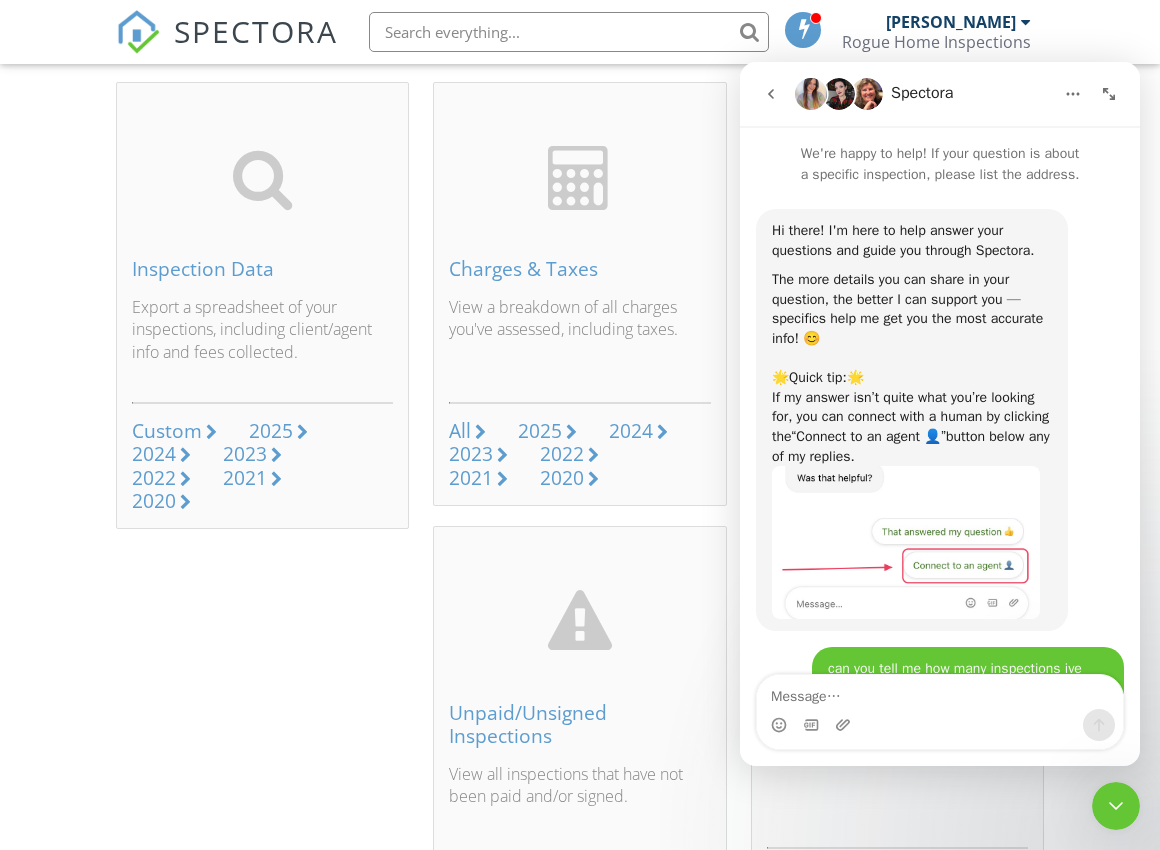scroll, scrollTop: 867, scrollLeft: 0, axis: vertical 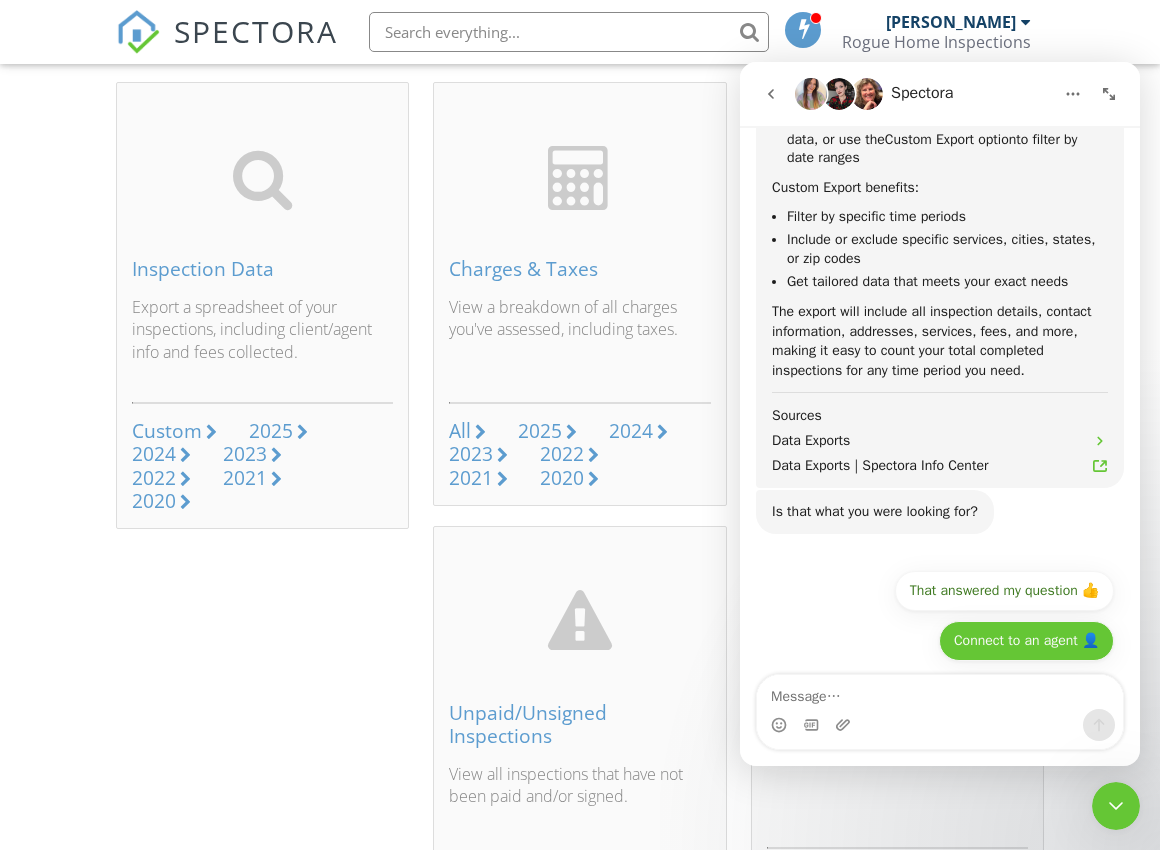 click on "Connect to an agent 👤" at bounding box center (1026, 641) 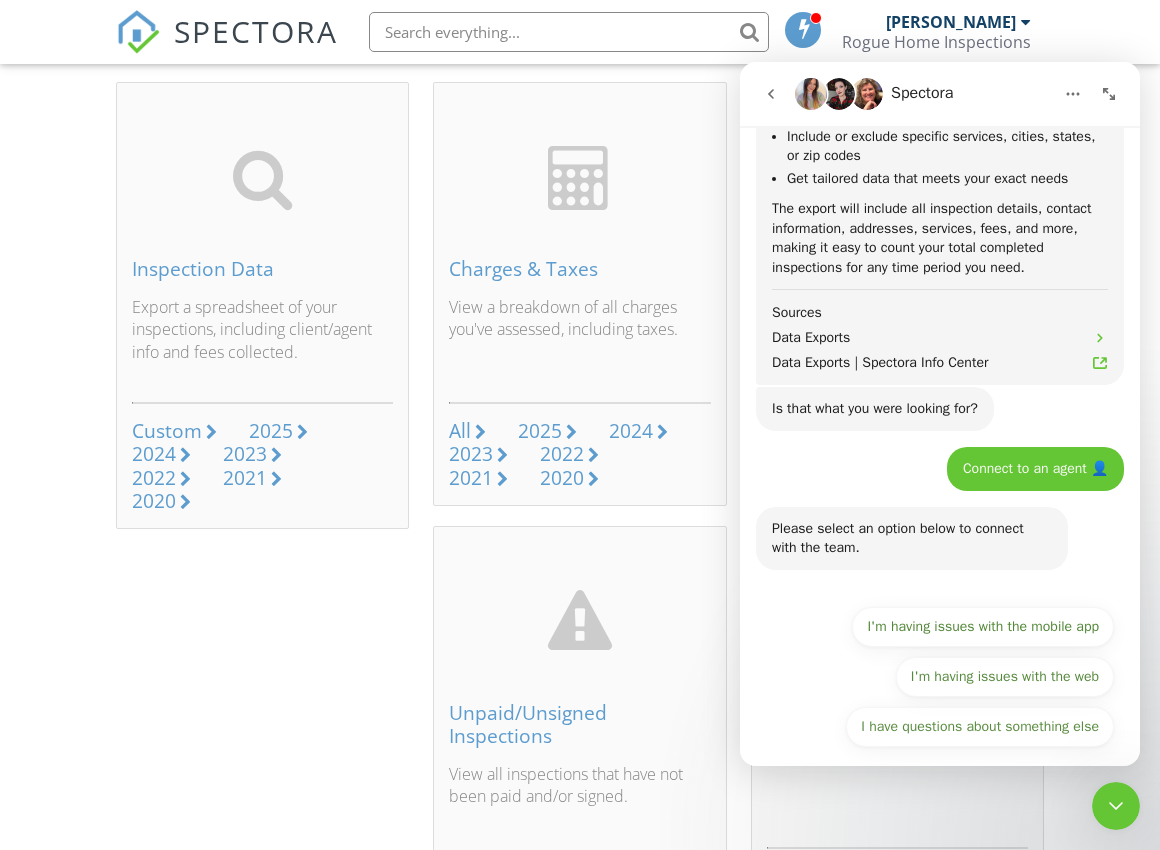 scroll, scrollTop: 984, scrollLeft: 0, axis: vertical 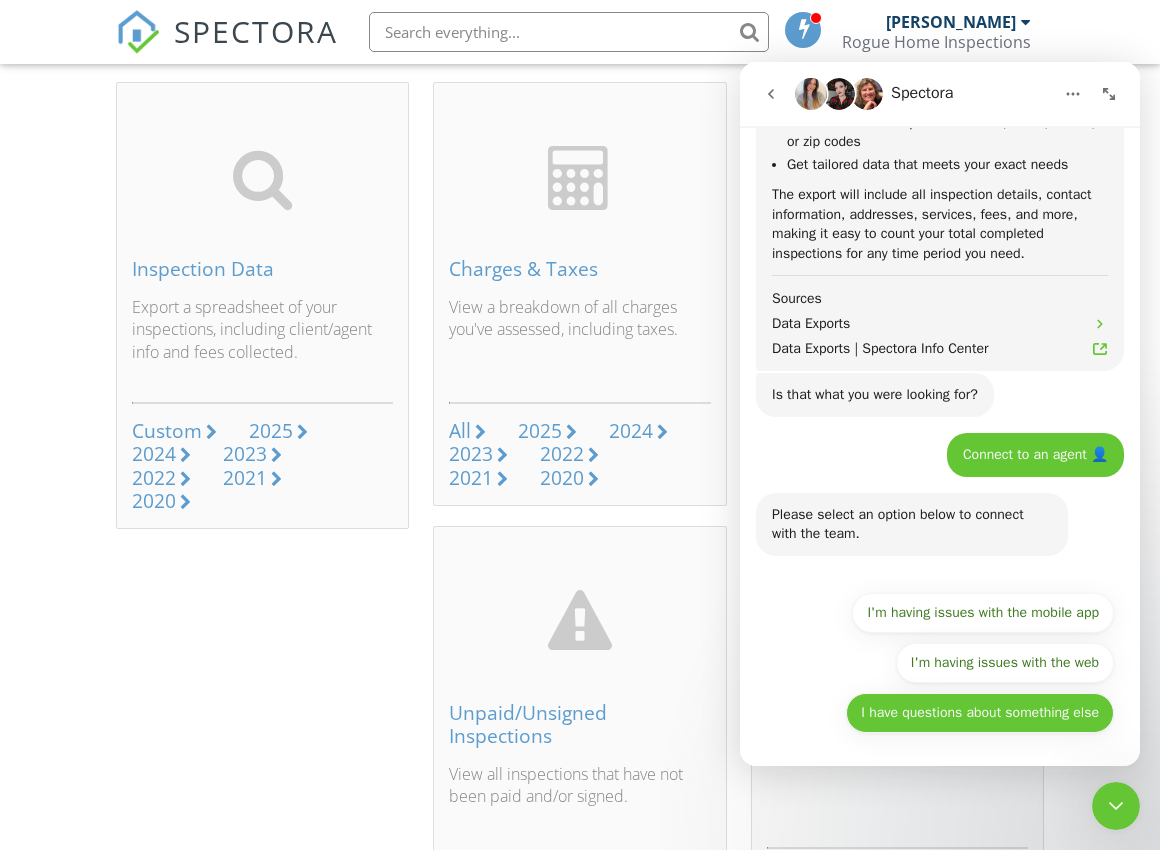 click on "I have questions about something else" at bounding box center (980, 713) 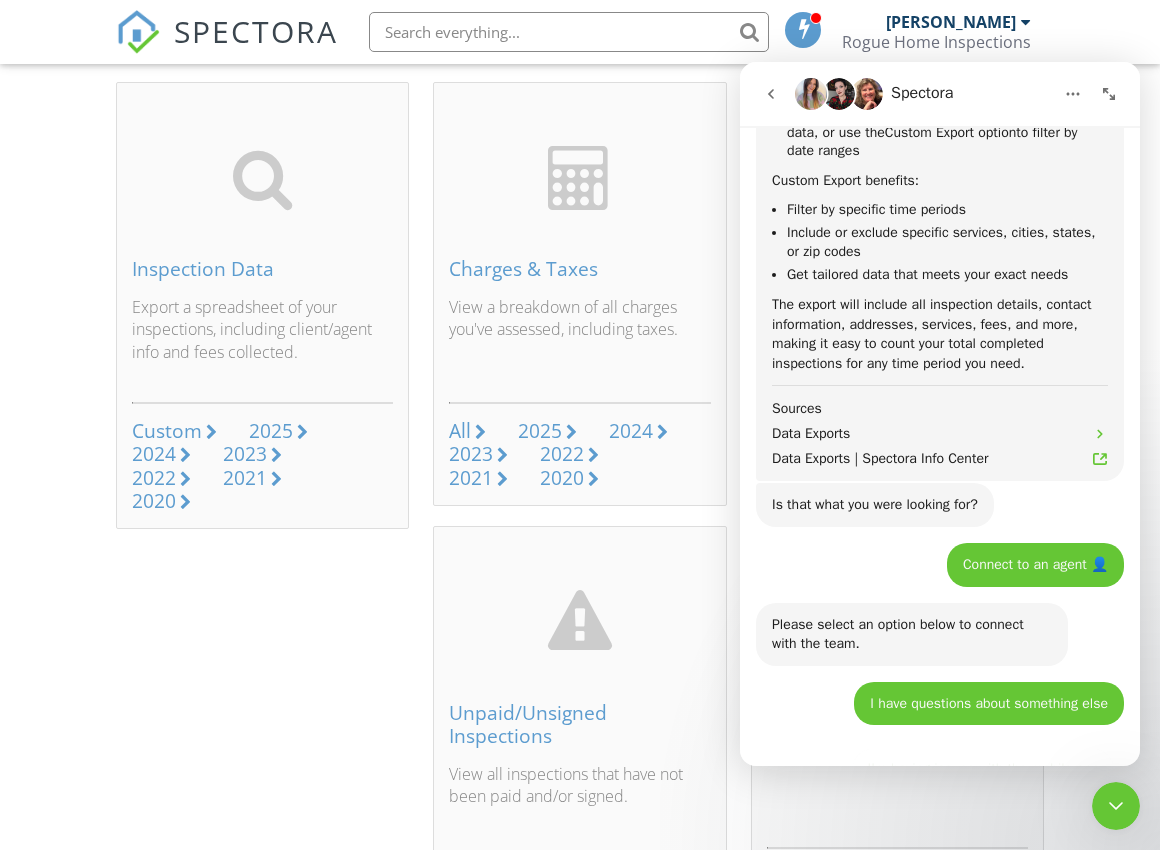 scroll, scrollTop: 874, scrollLeft: 0, axis: vertical 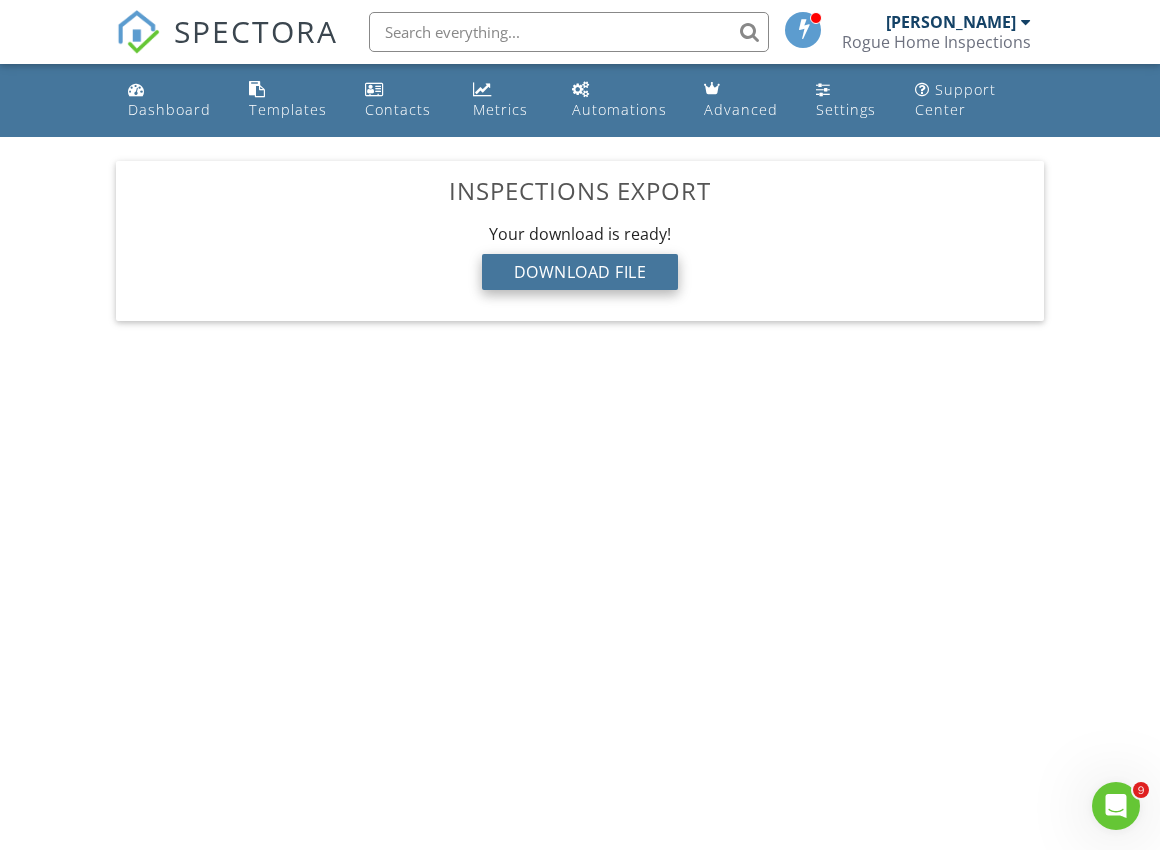 click on "Download File" at bounding box center (580, 272) 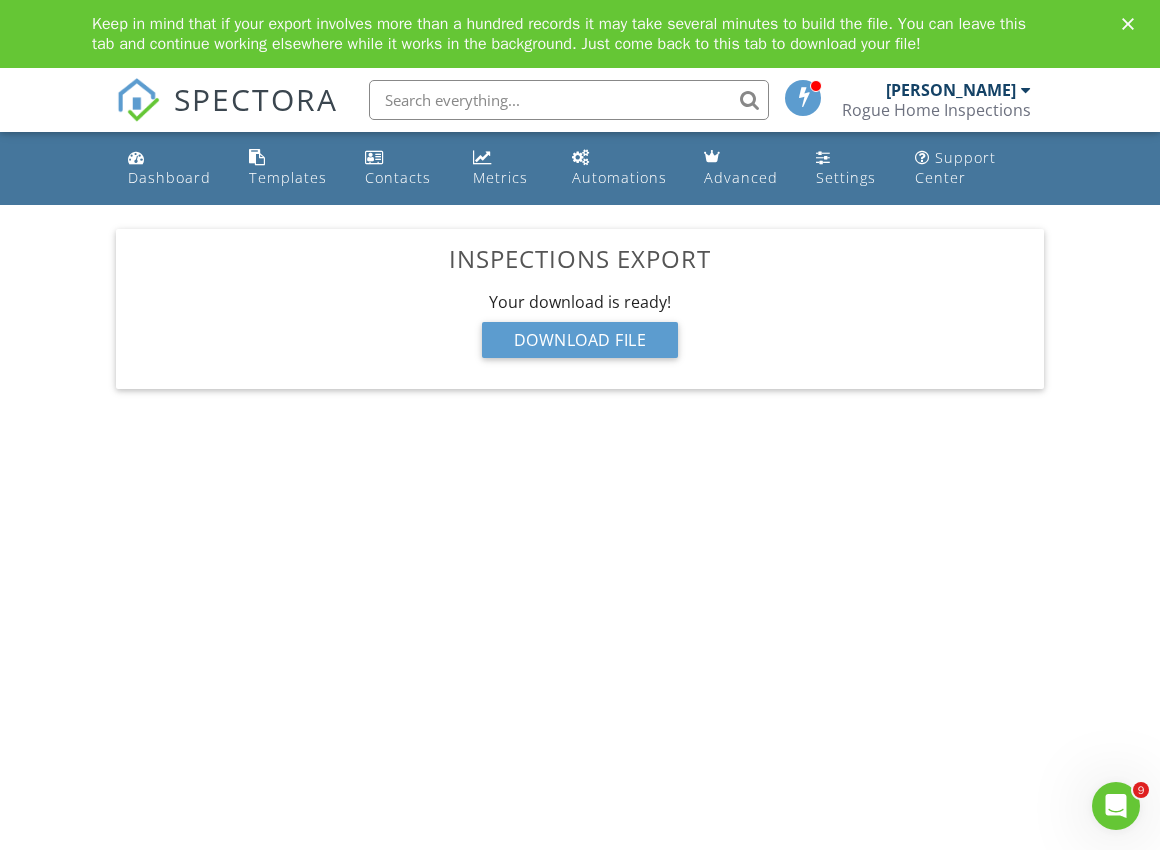 scroll, scrollTop: 0, scrollLeft: 0, axis: both 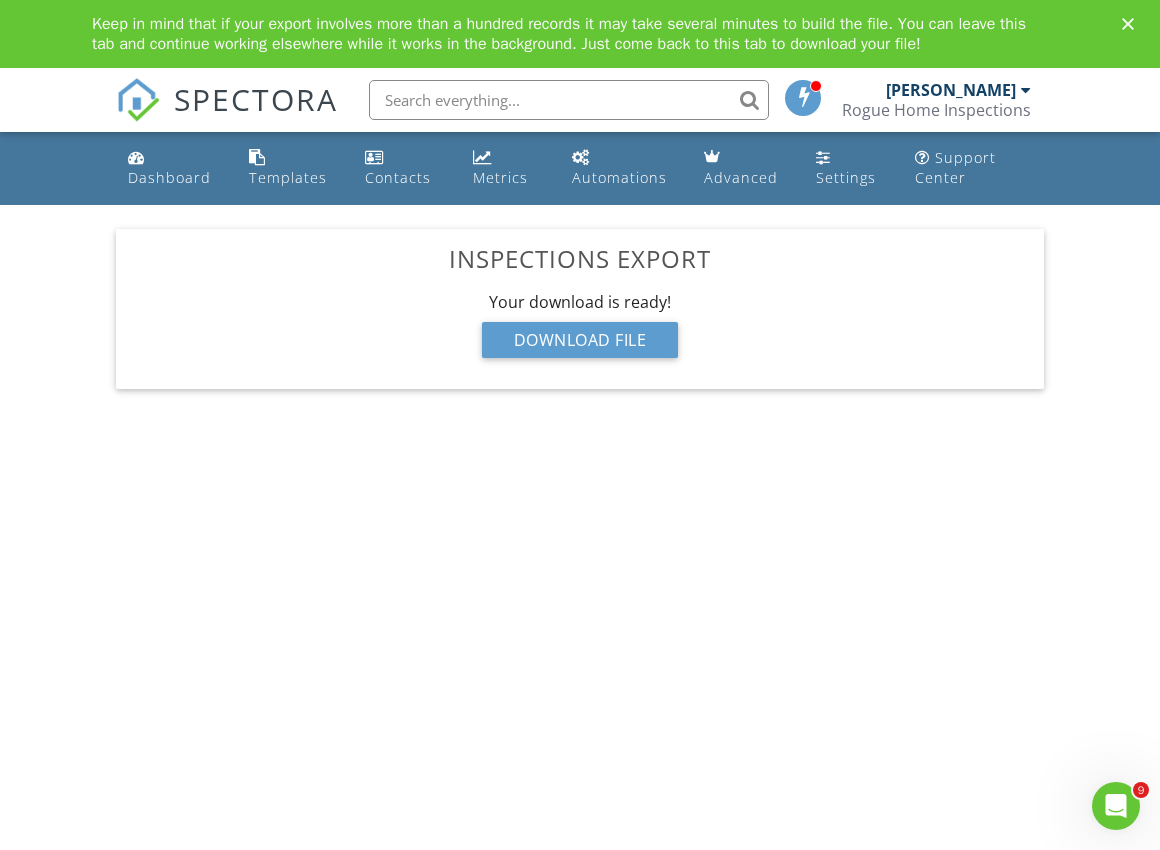 drag, startPoint x: 1122, startPoint y: 26, endPoint x: 1039, endPoint y: 0, distance: 86.977005 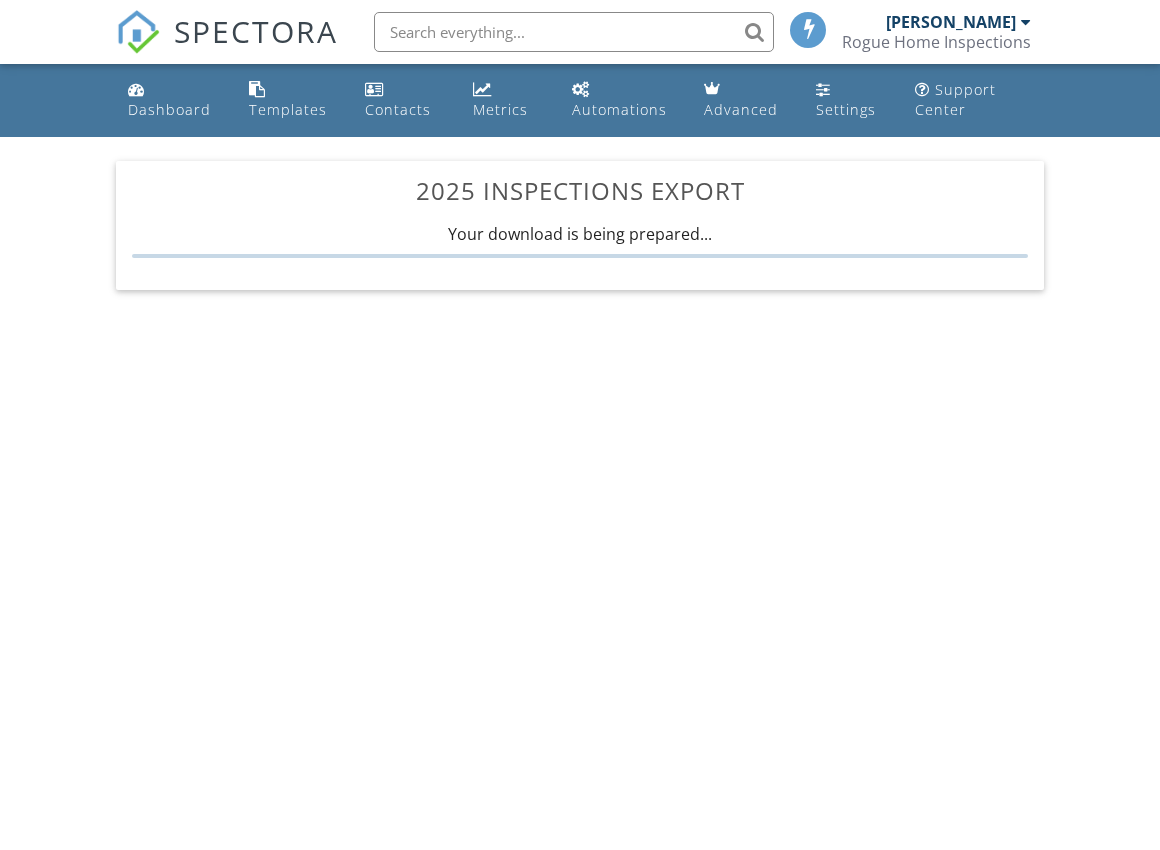 scroll, scrollTop: 0, scrollLeft: 0, axis: both 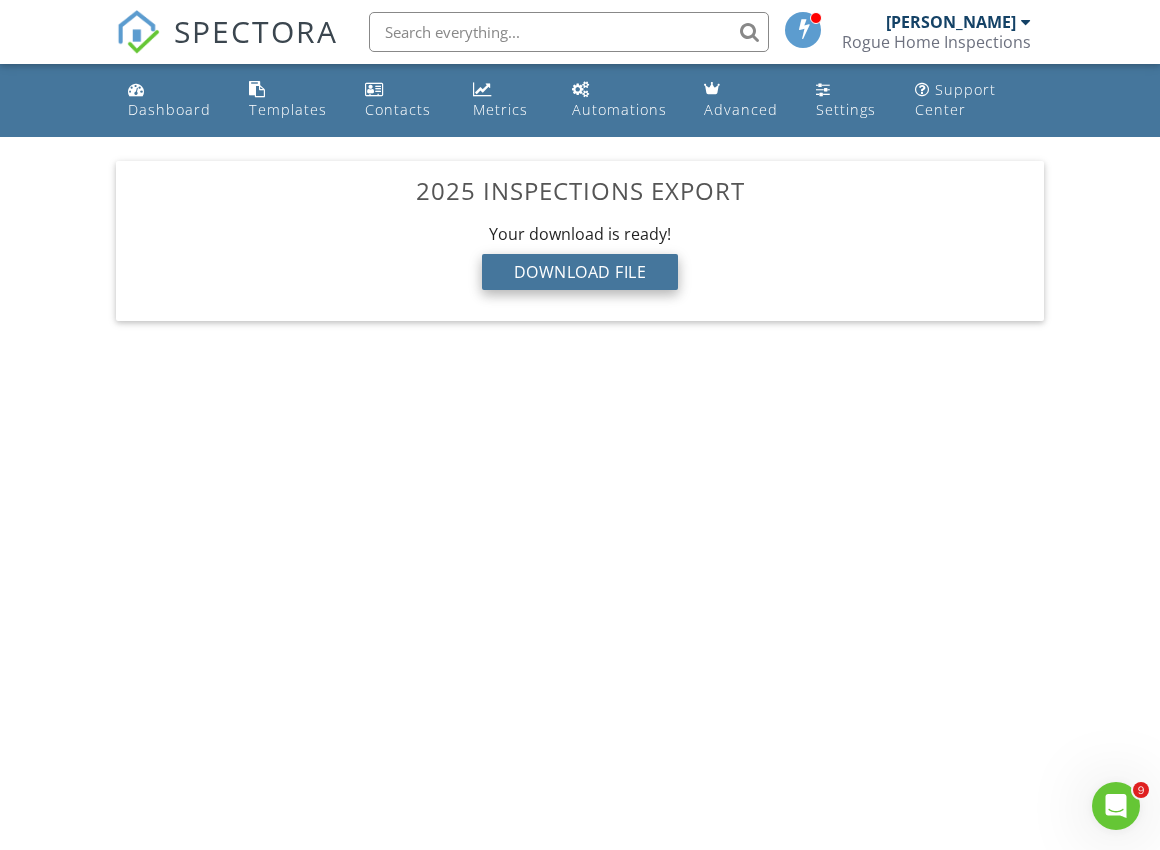 click on "Download File" at bounding box center (580, 272) 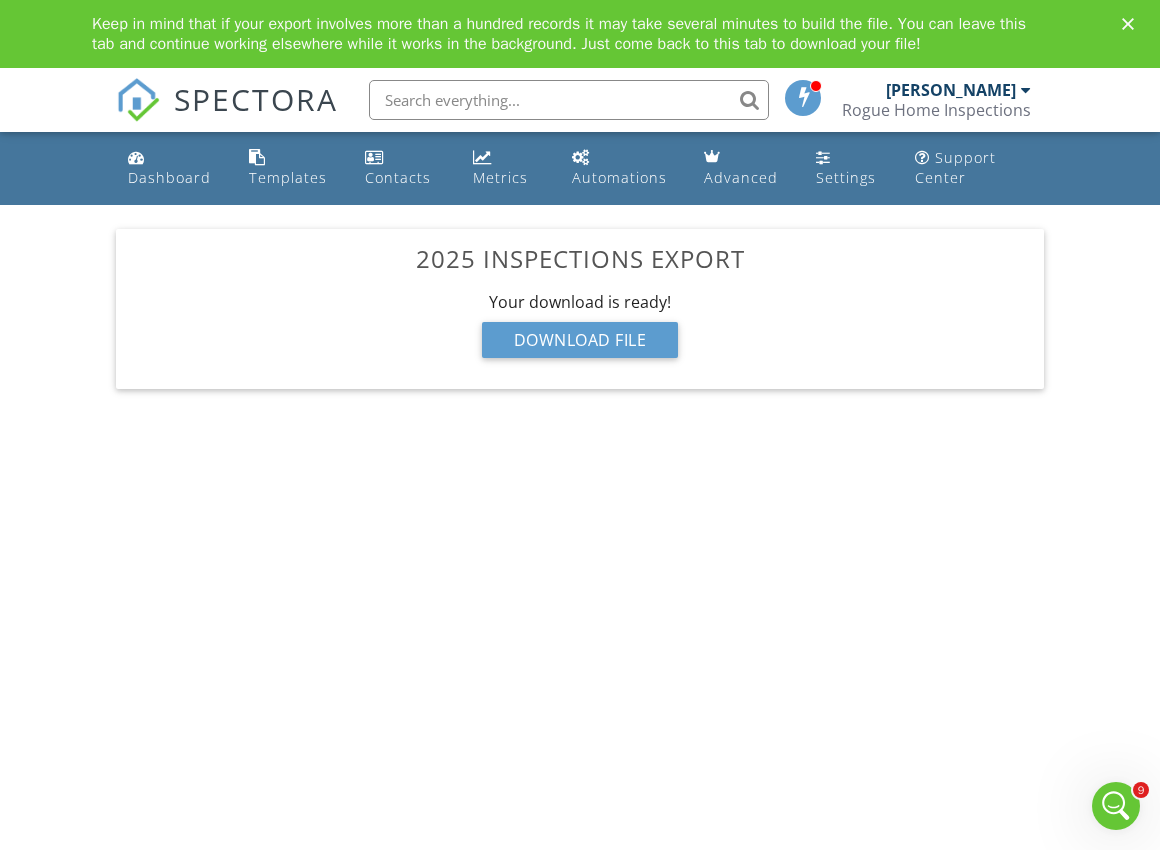 scroll, scrollTop: 0, scrollLeft: 0, axis: both 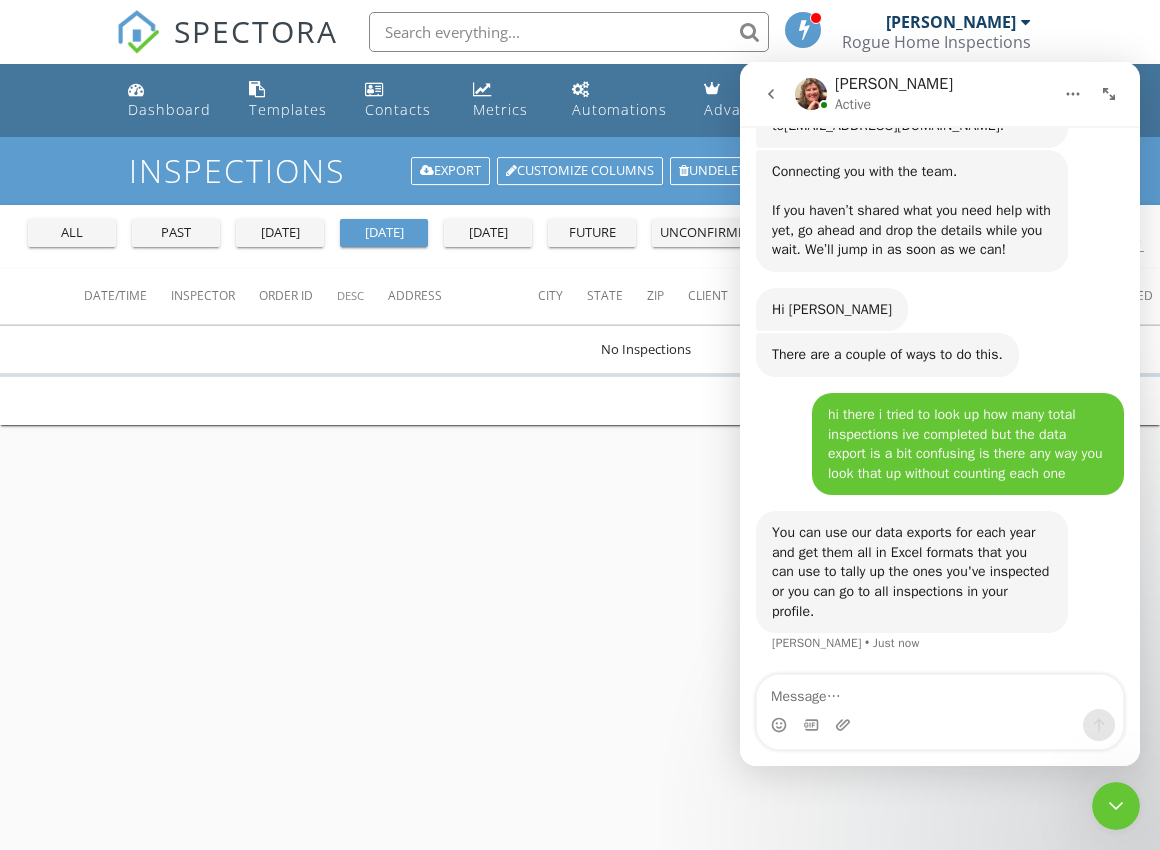 click on "all" at bounding box center (72, 233) 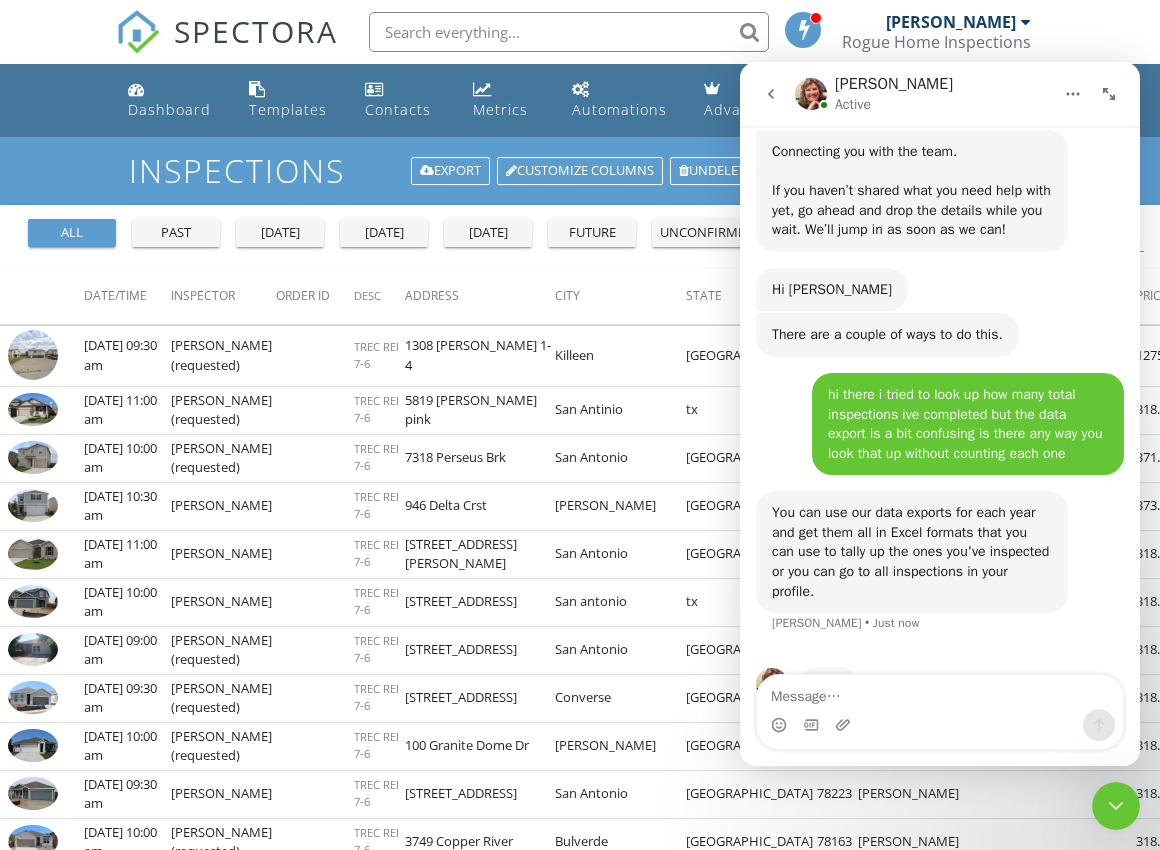 scroll, scrollTop: 1667, scrollLeft: 0, axis: vertical 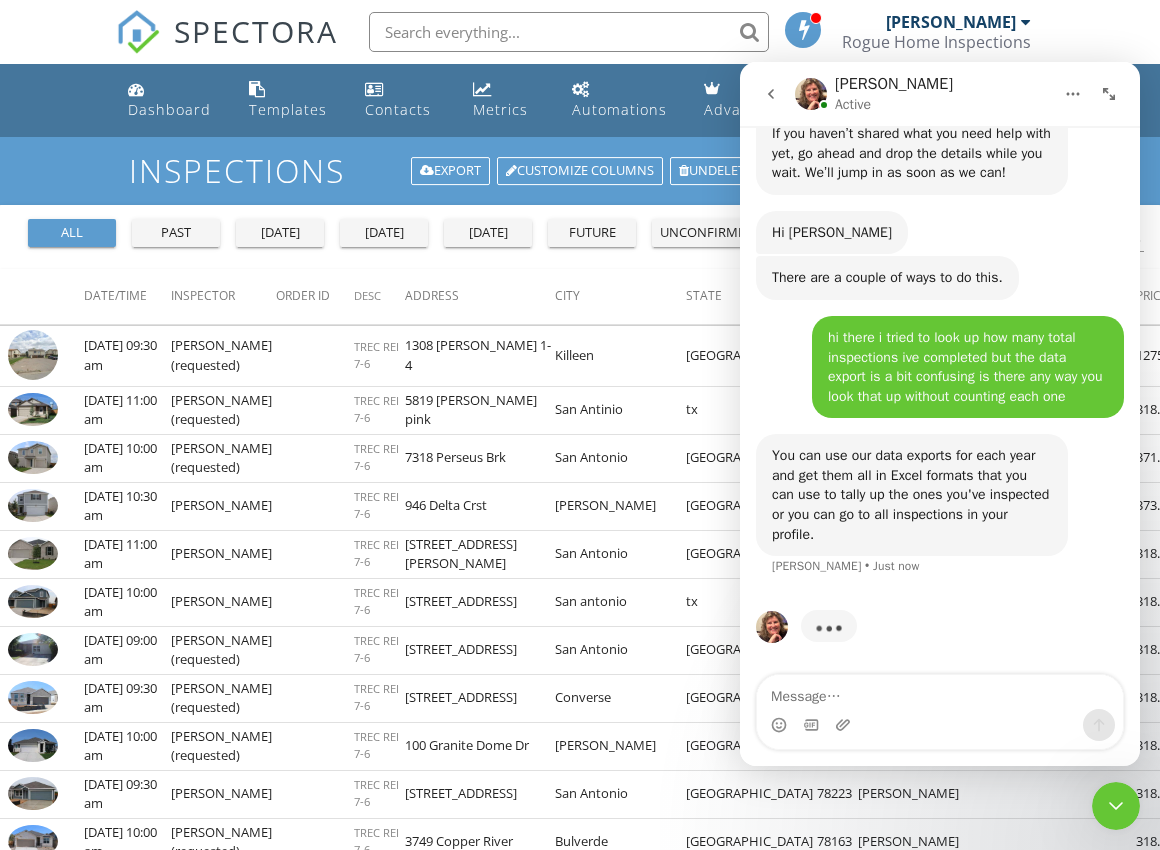 click 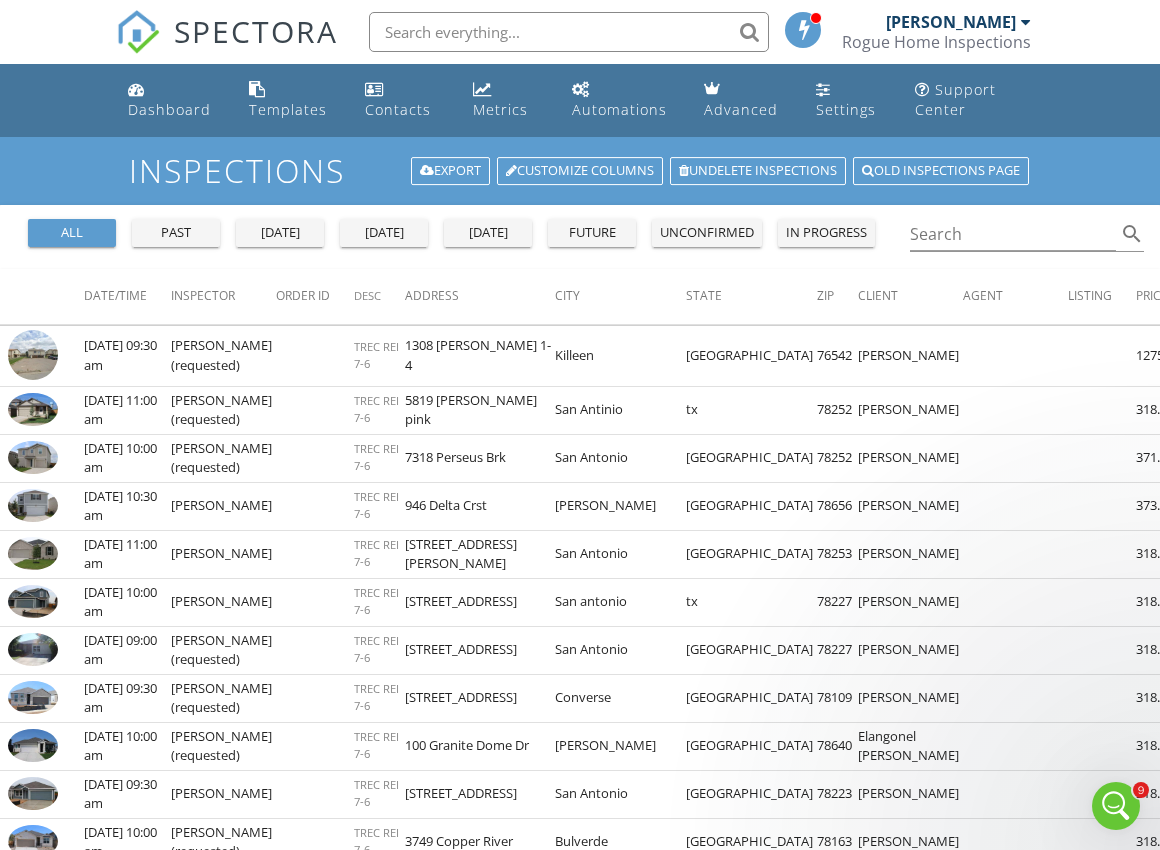 scroll, scrollTop: 0, scrollLeft: 0, axis: both 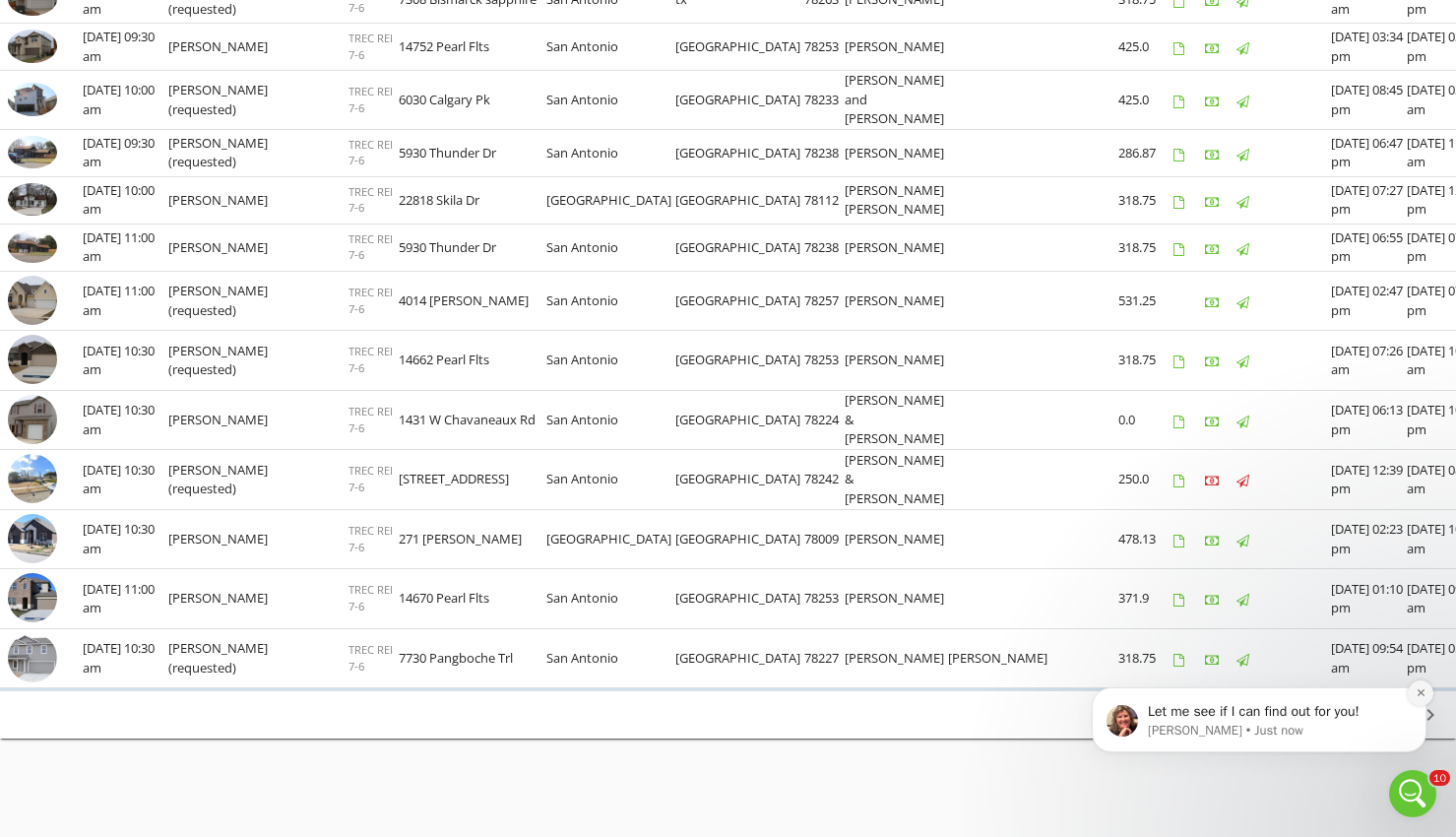 click 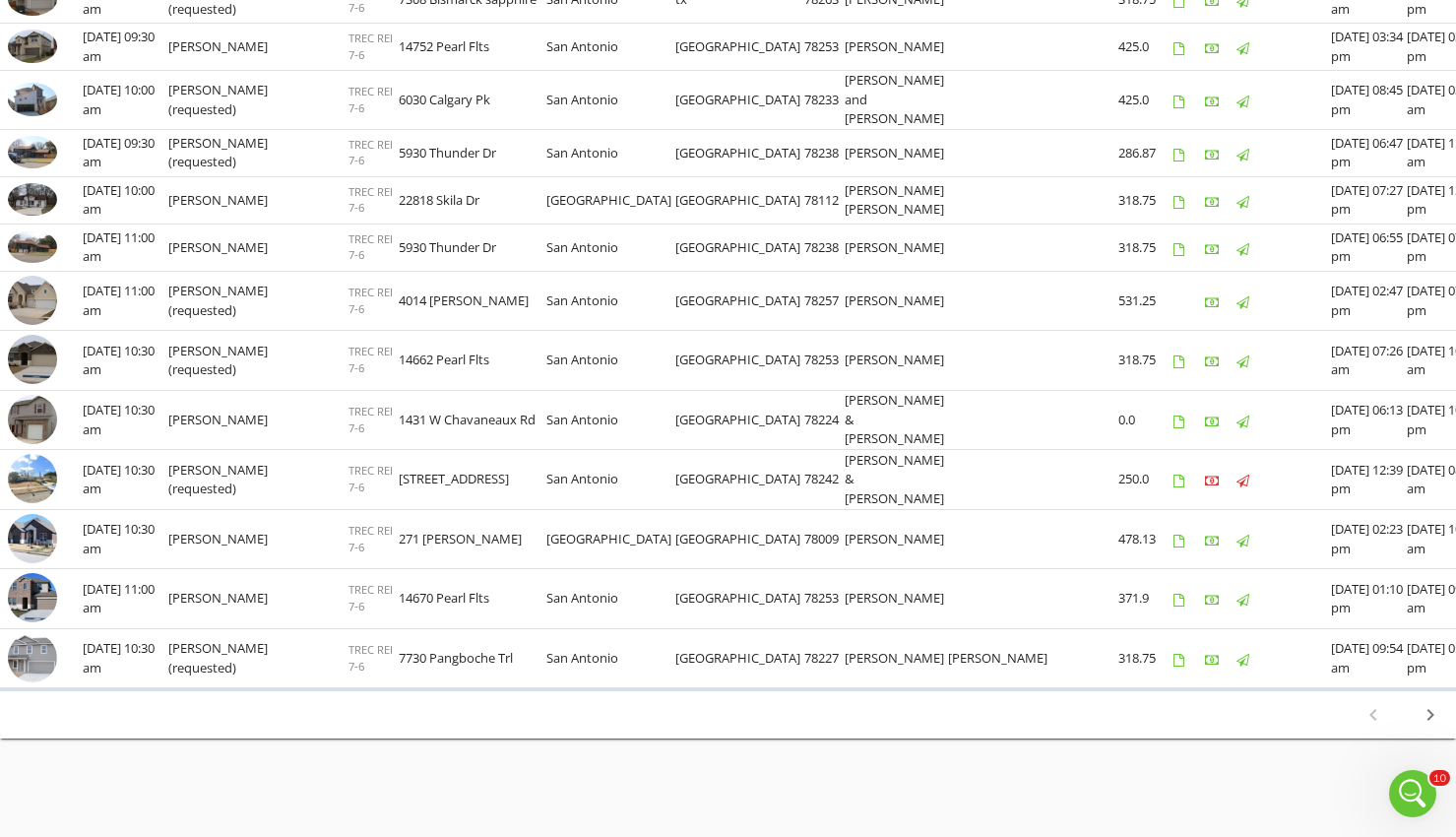 scroll, scrollTop: 1031, scrollLeft: 0, axis: vertical 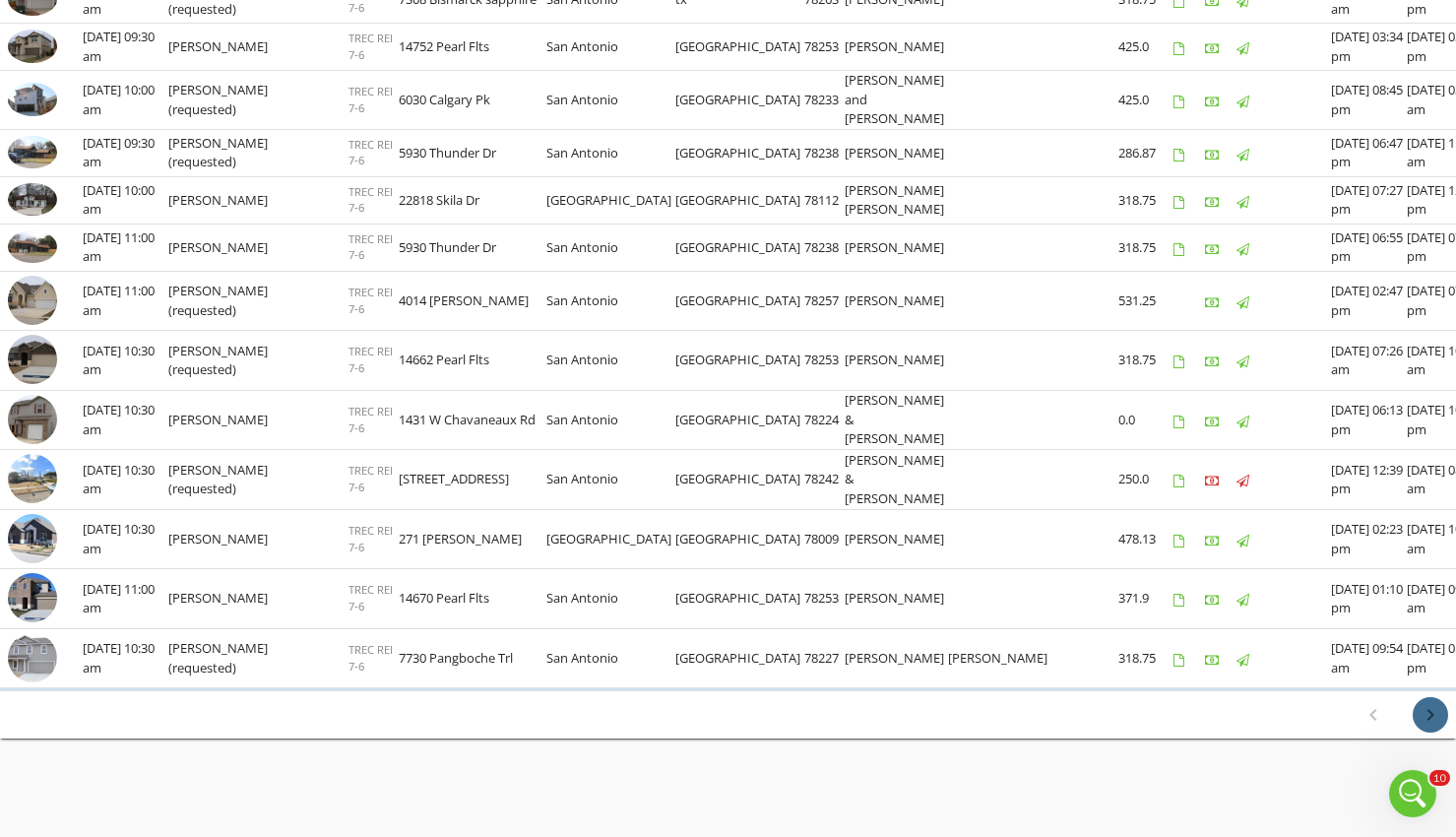 click on "chevron_right" at bounding box center [1430, 715] 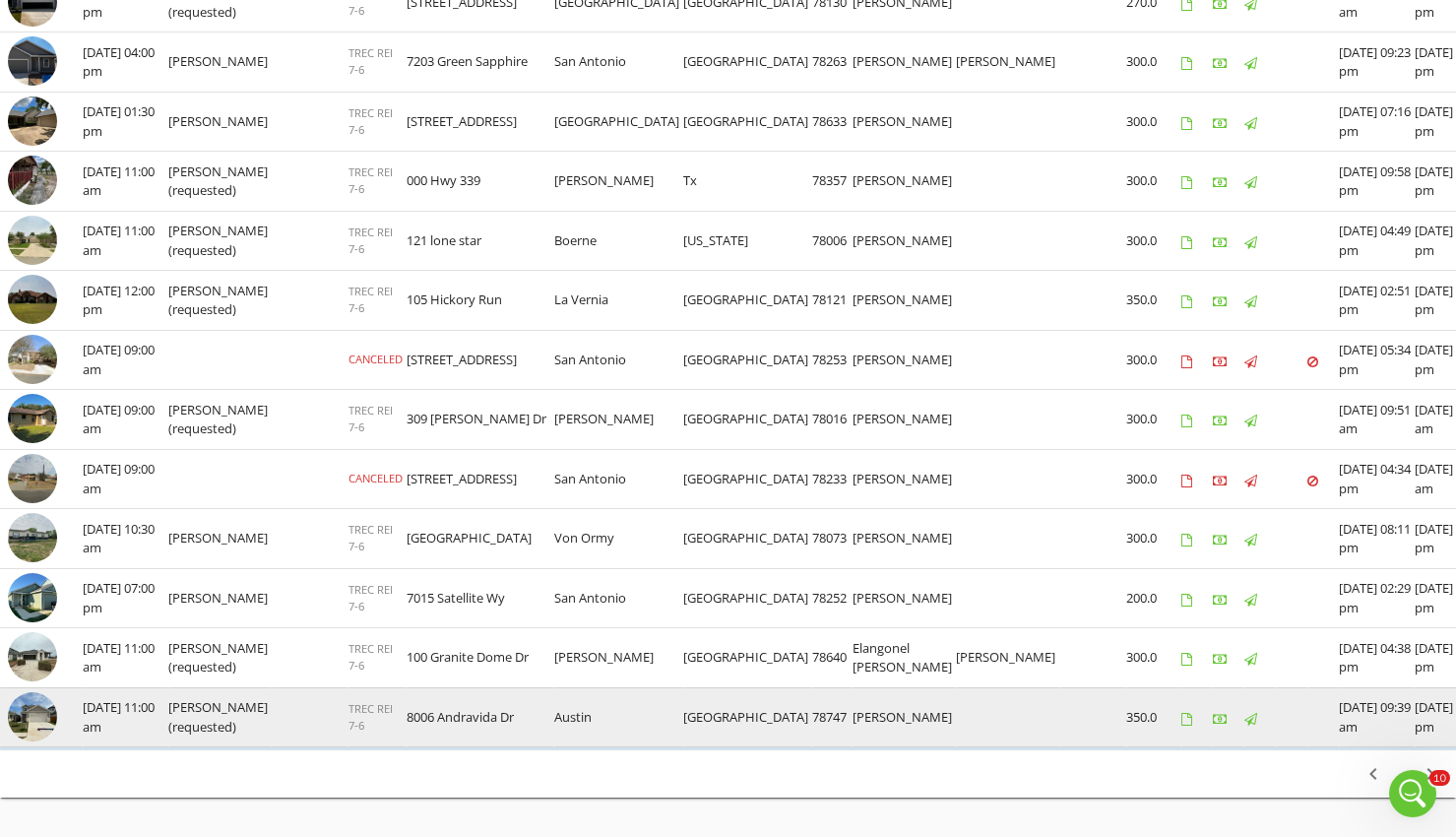 scroll, scrollTop: 1121, scrollLeft: 0, axis: vertical 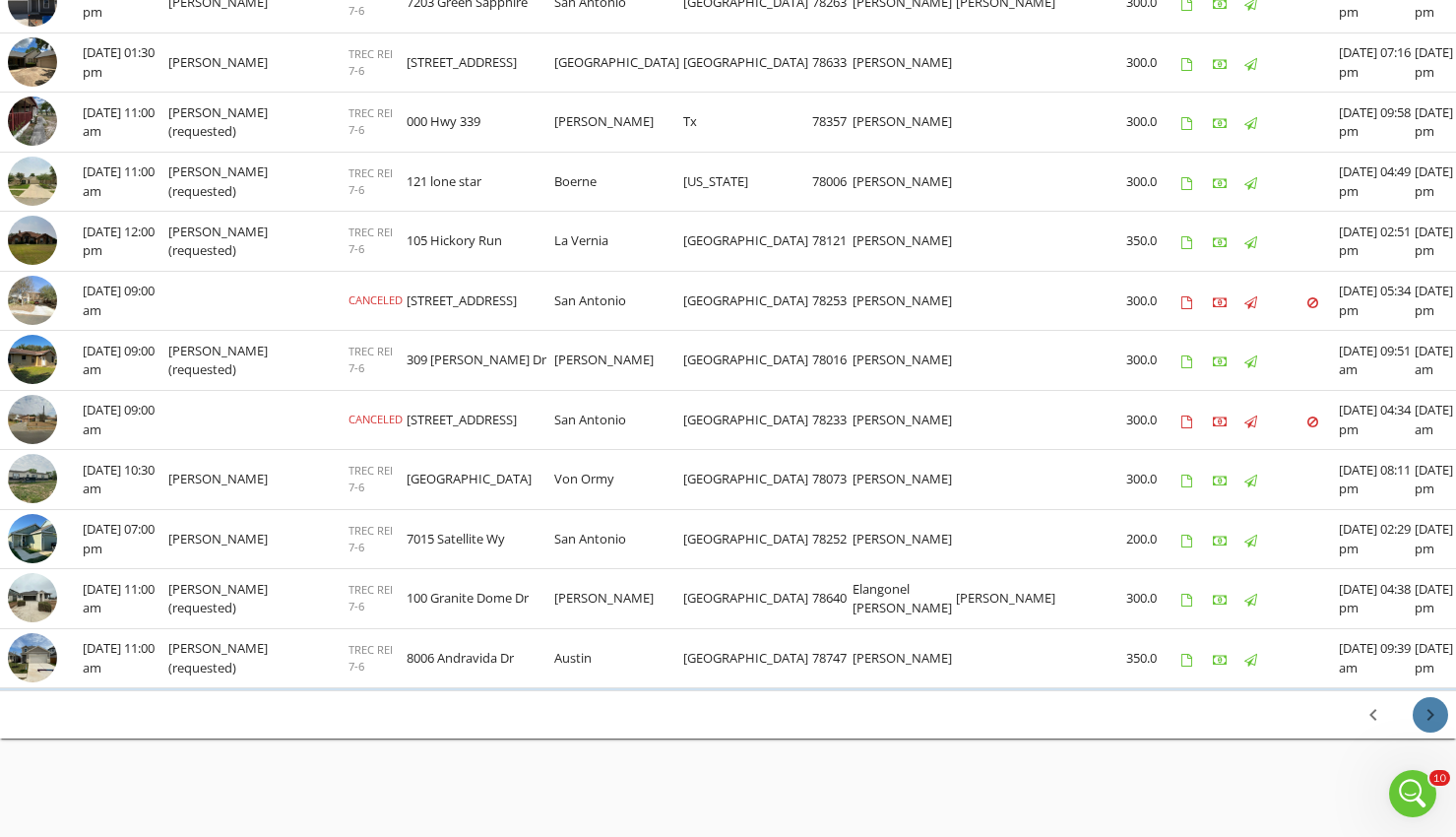 click on "chevron_right" at bounding box center (1430, 715) 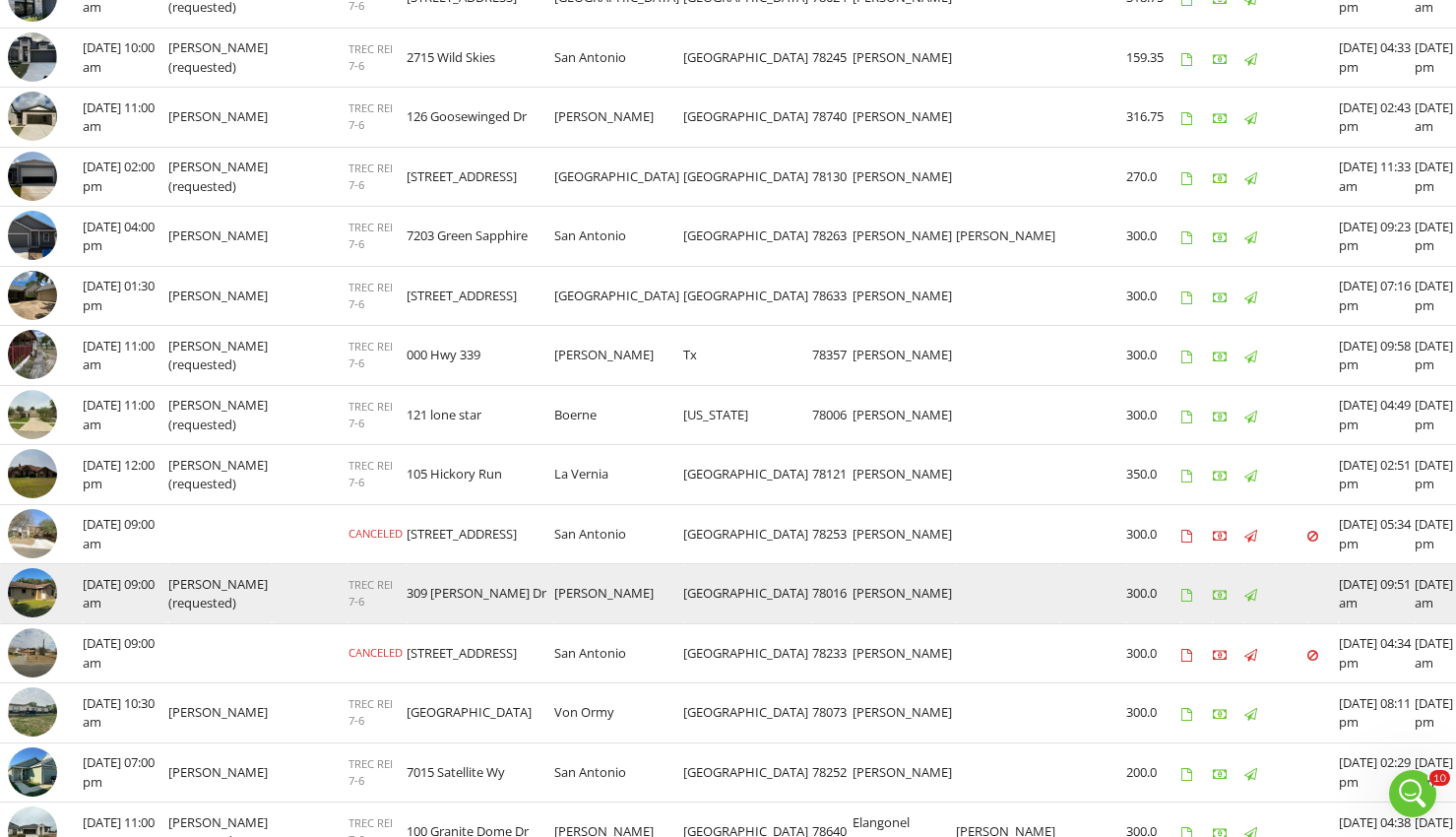 scroll, scrollTop: 1123, scrollLeft: 0, axis: vertical 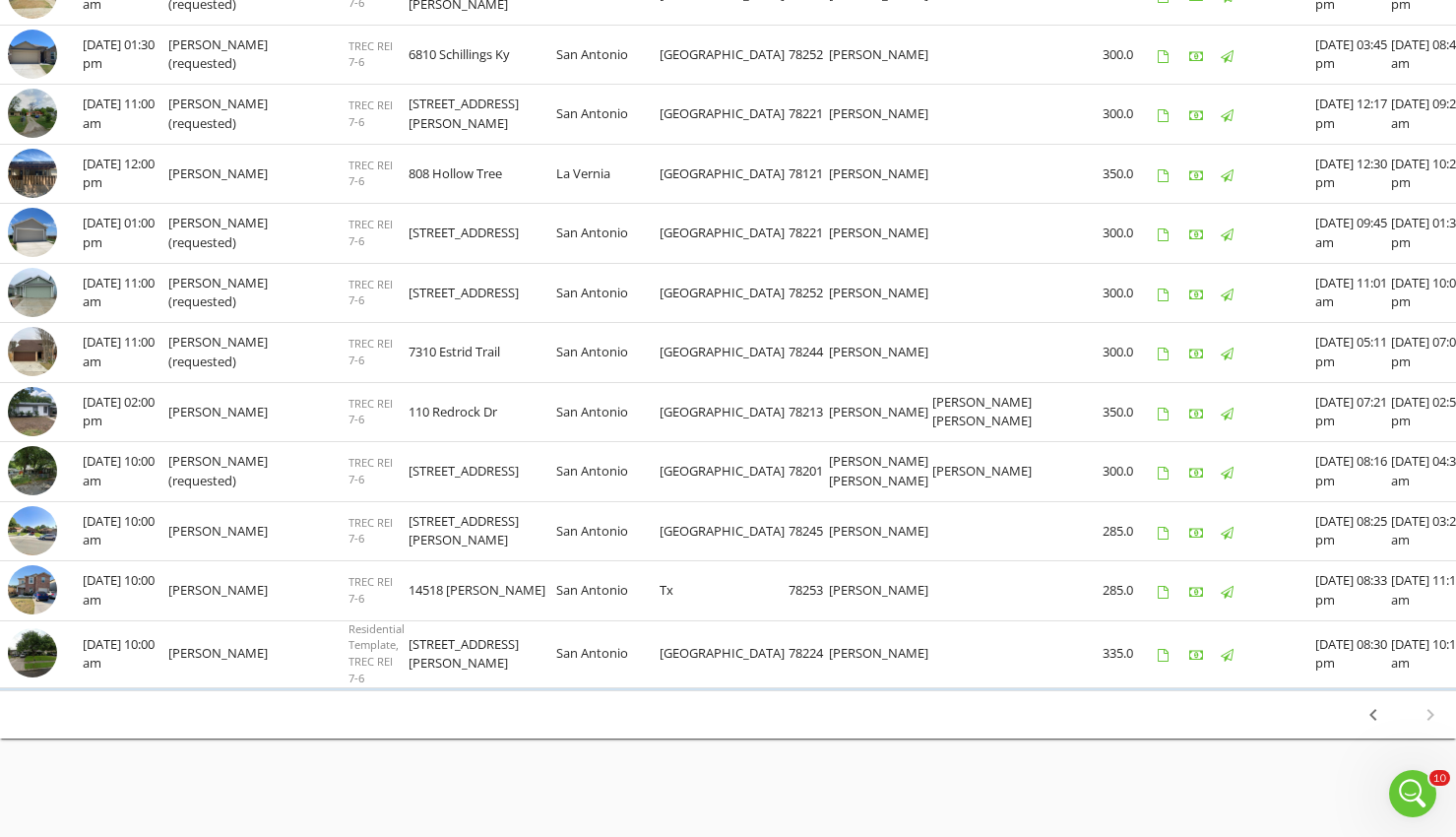 click on "51-51 of 51 chevron_left chevron_right" at bounding box center [1402, 715] 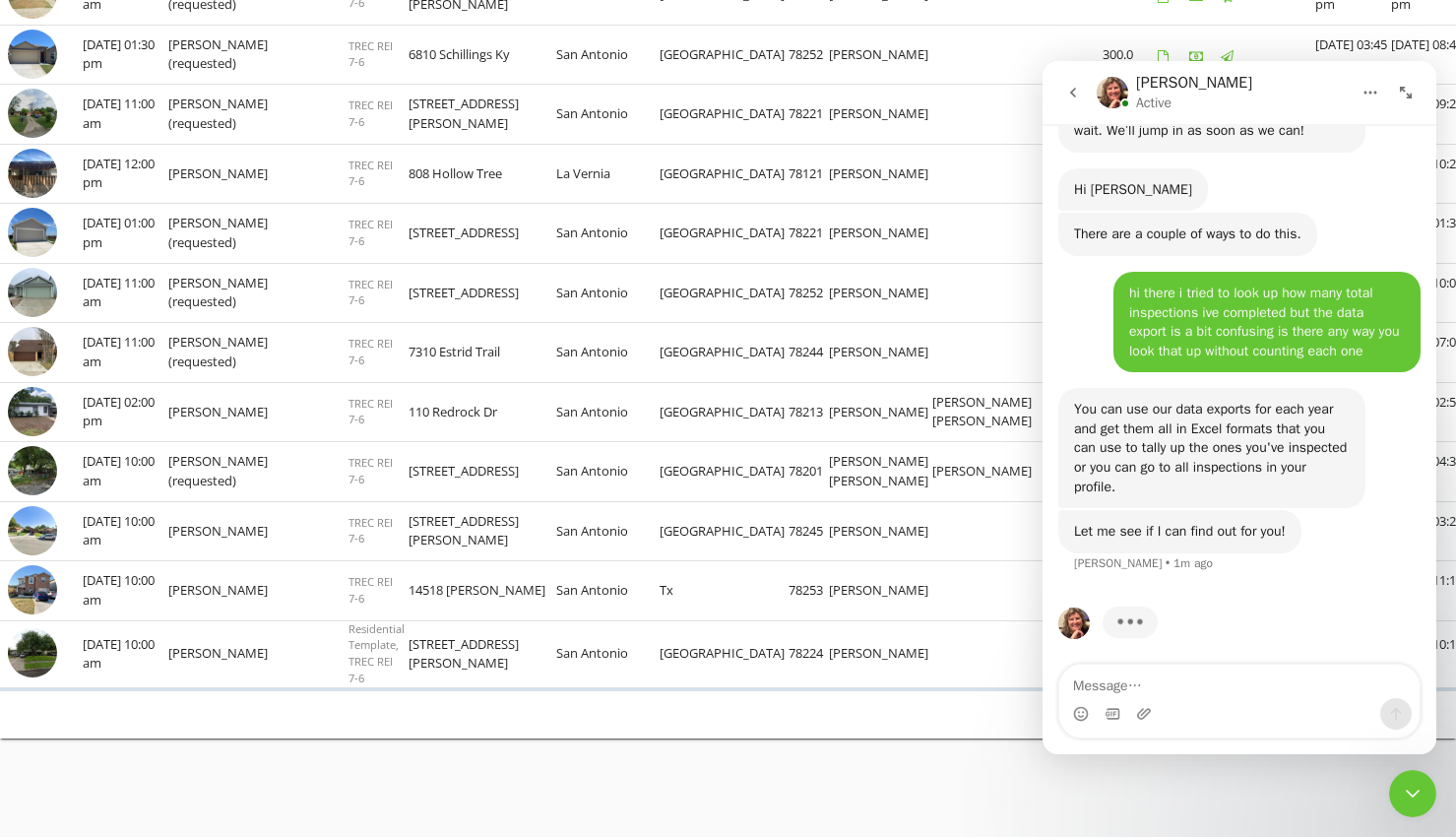 scroll, scrollTop: 1686, scrollLeft: 0, axis: vertical 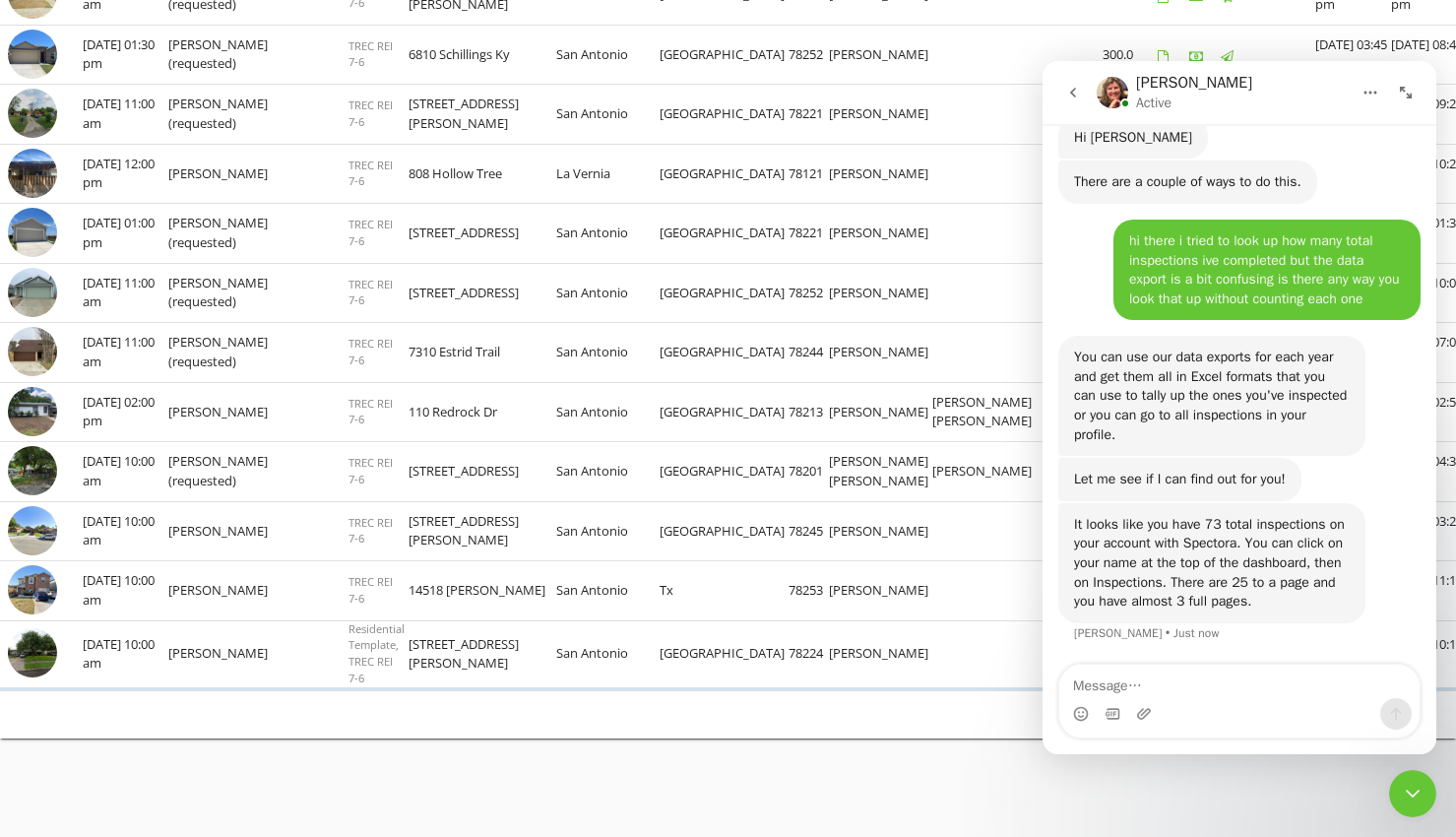 click at bounding box center [1239, 681] 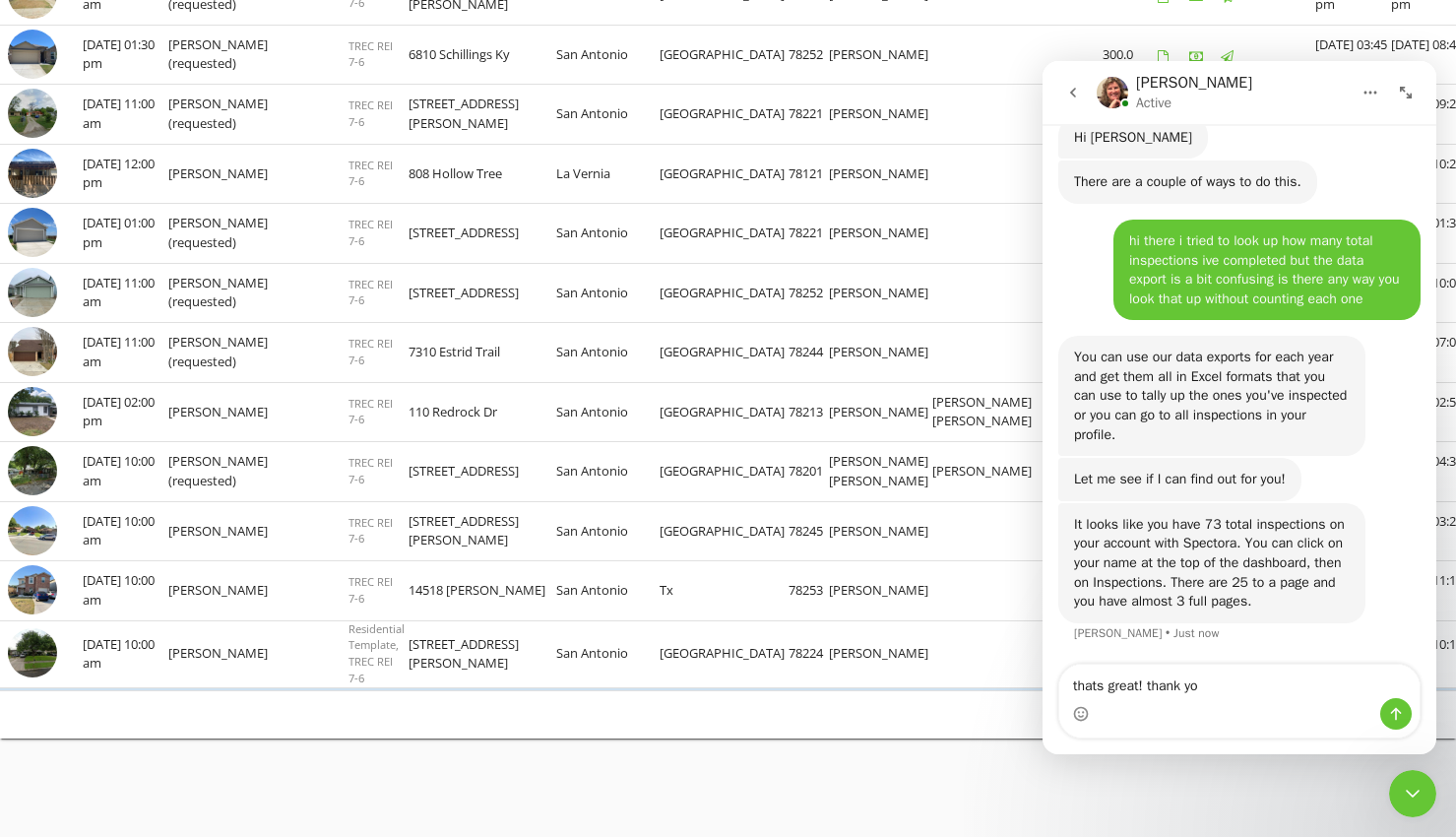 type on "thats great! thank you" 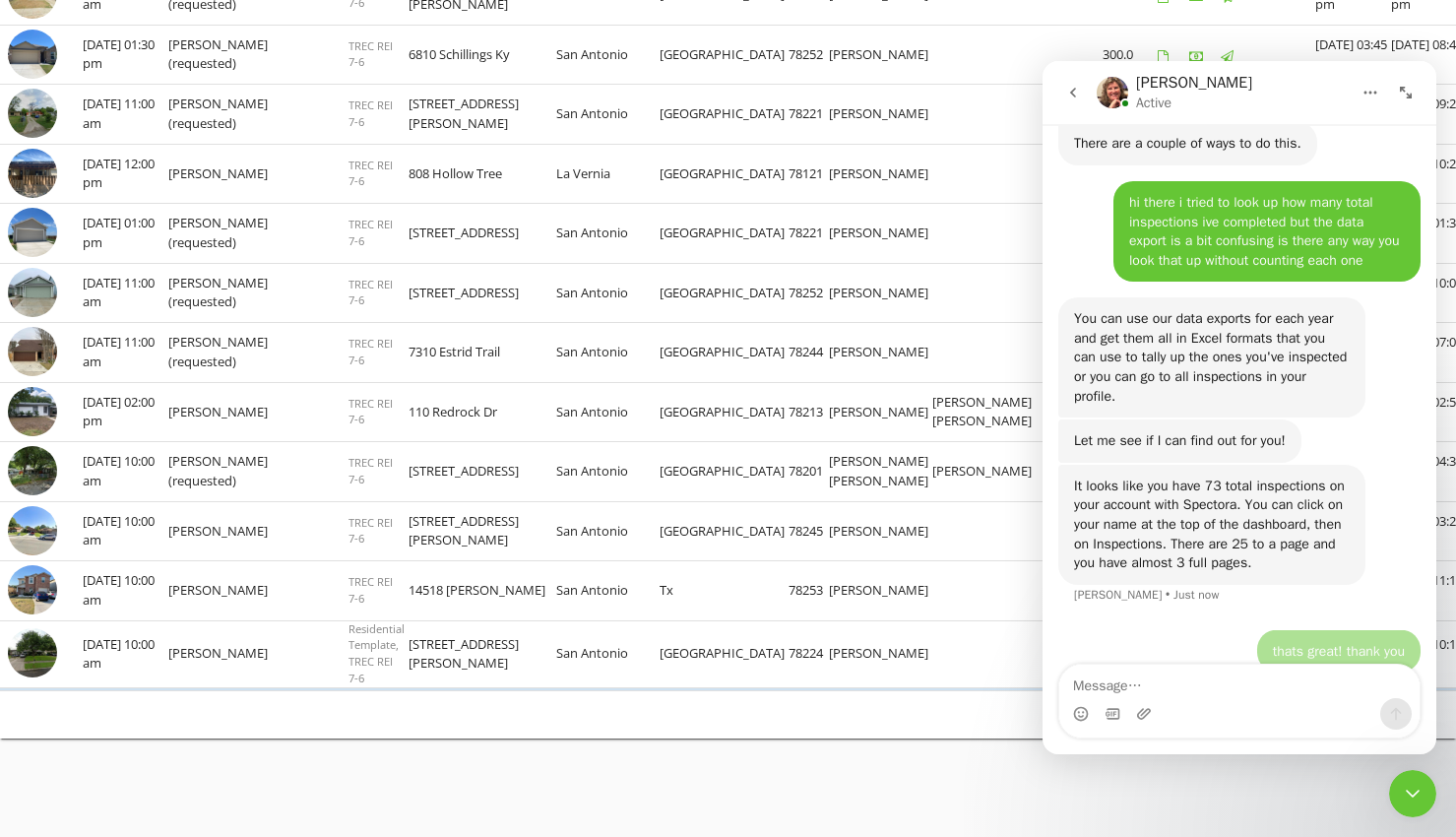 scroll, scrollTop: 1811, scrollLeft: 0, axis: vertical 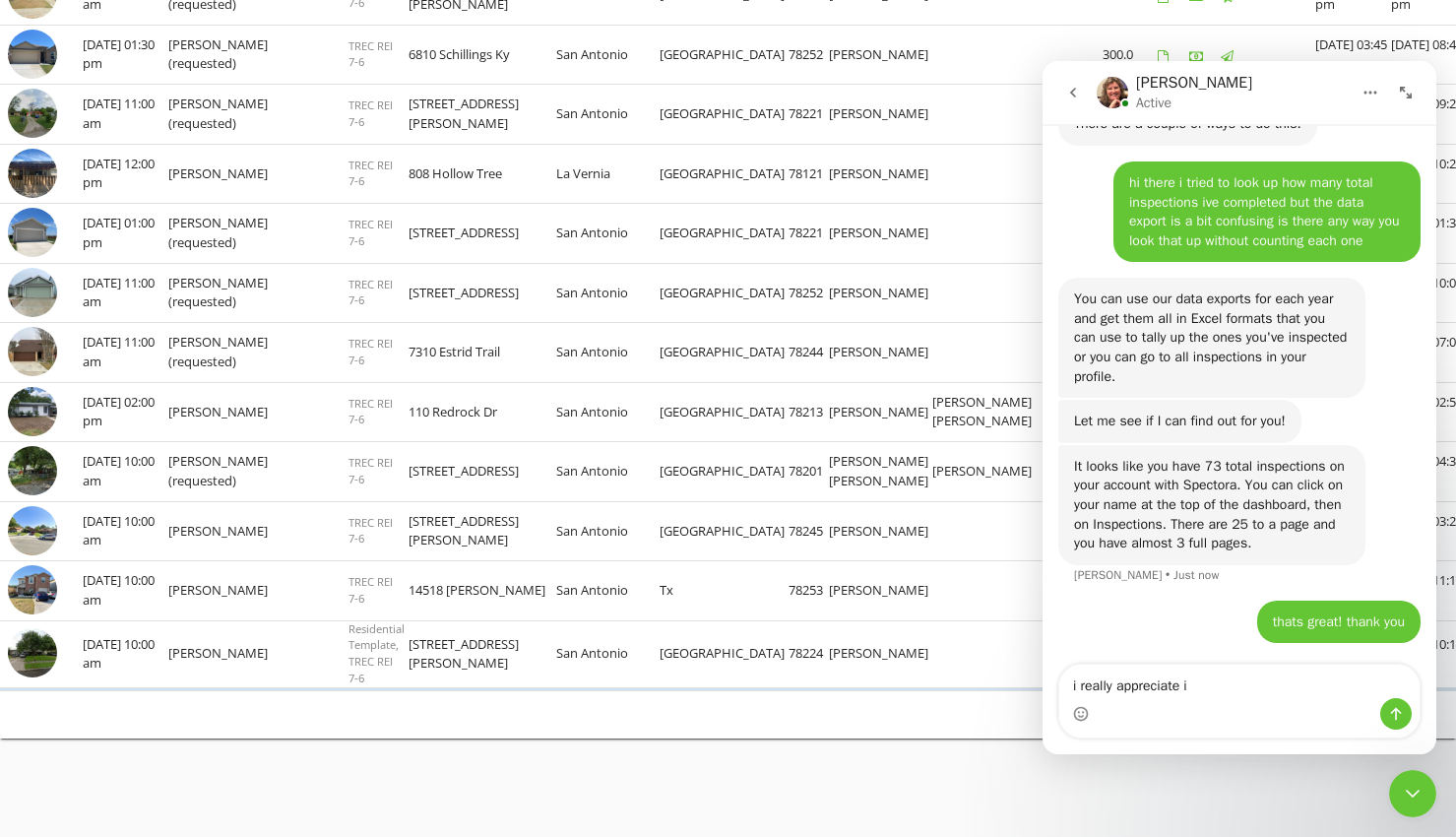 type on "i really appreciate it" 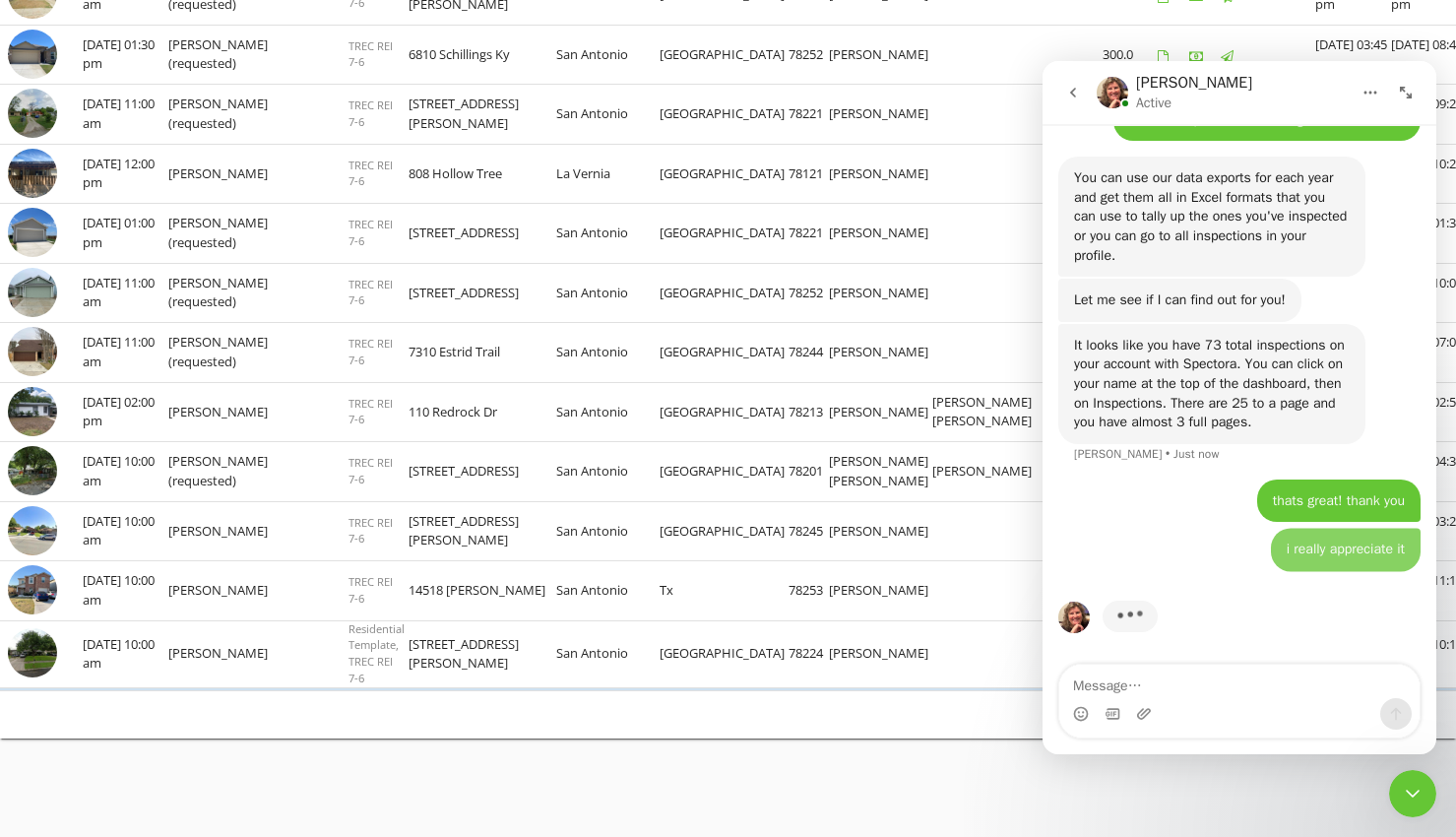 scroll, scrollTop: 1931, scrollLeft: 0, axis: vertical 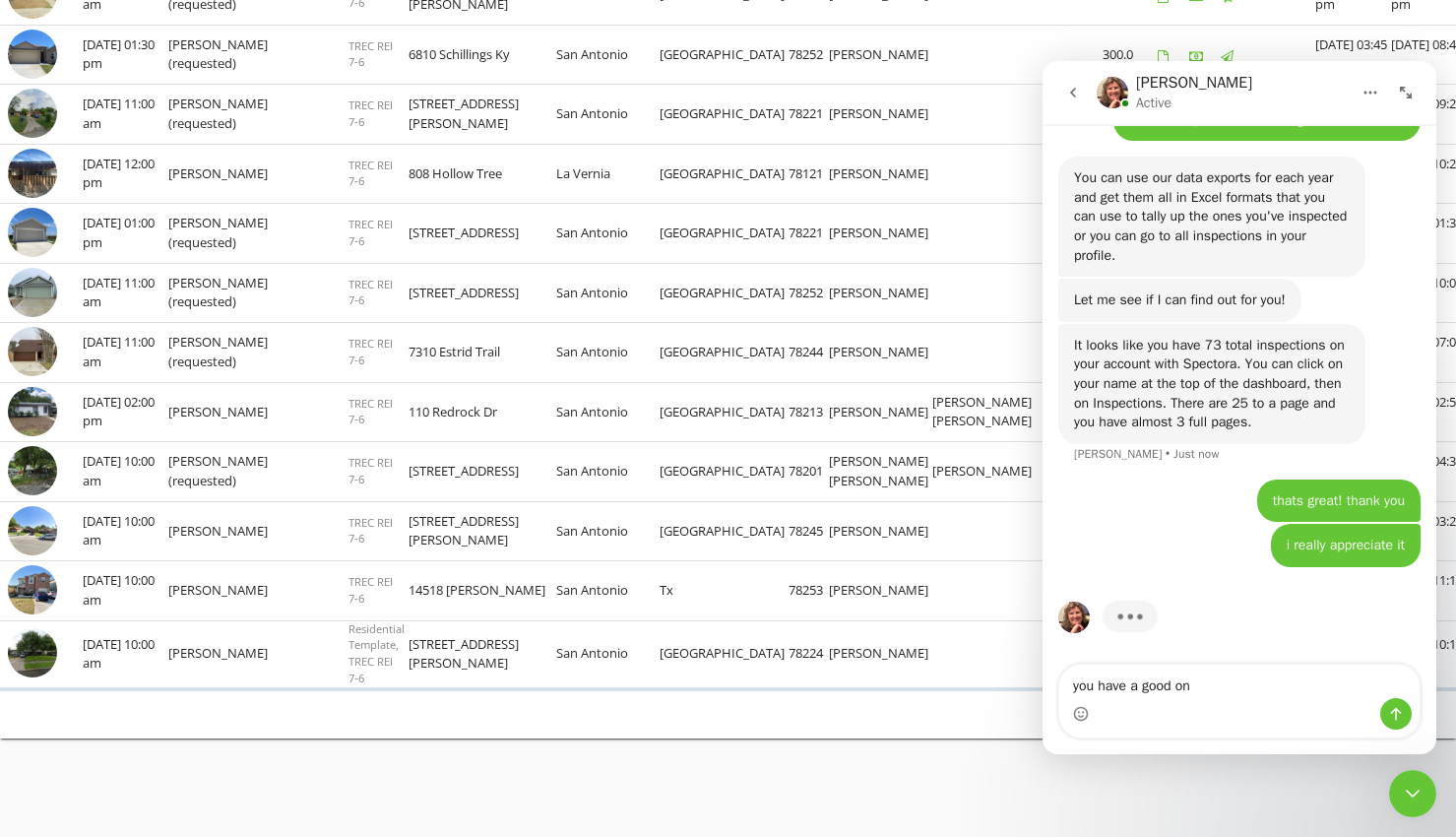 type on "you have a good one" 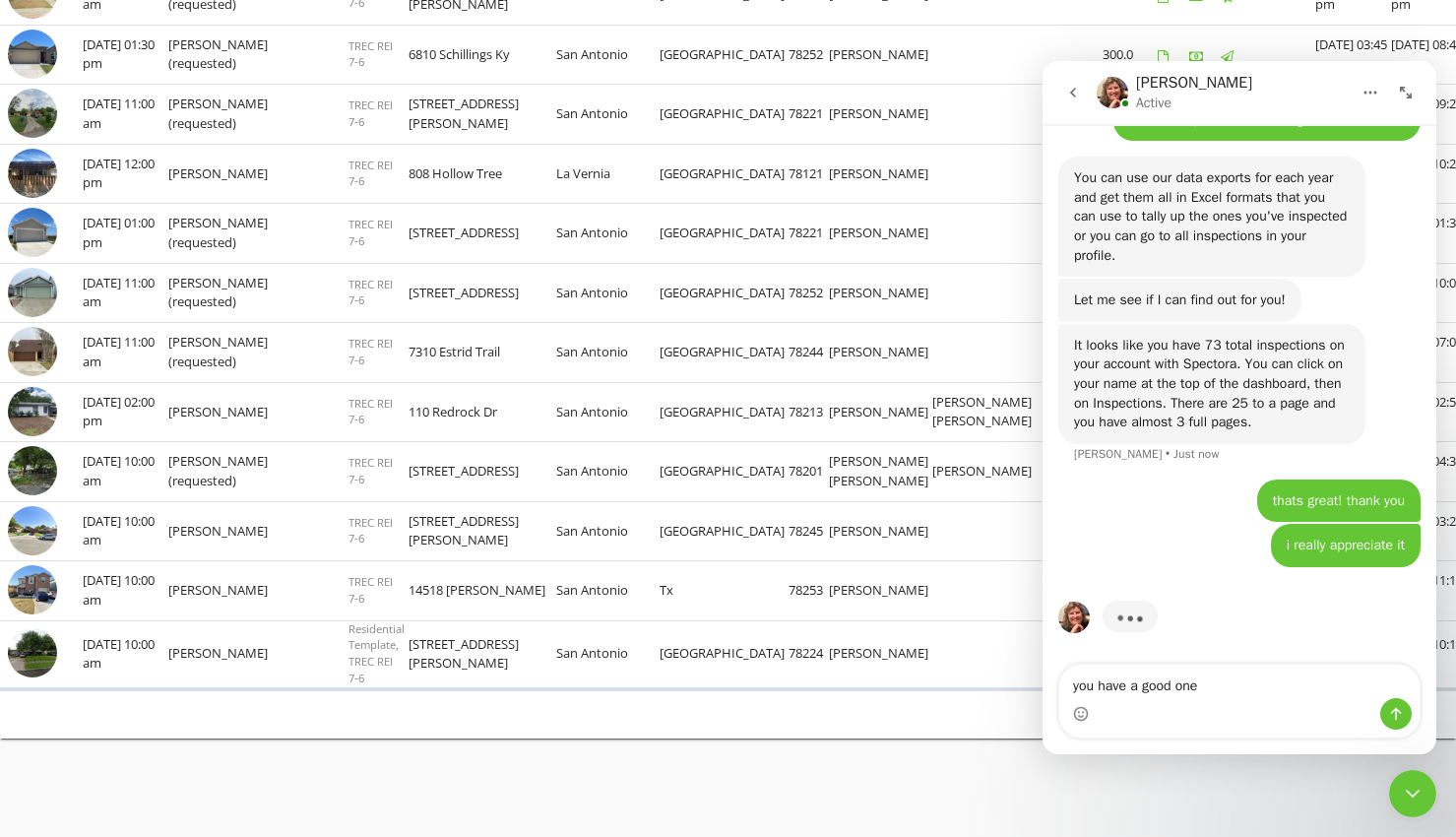 type 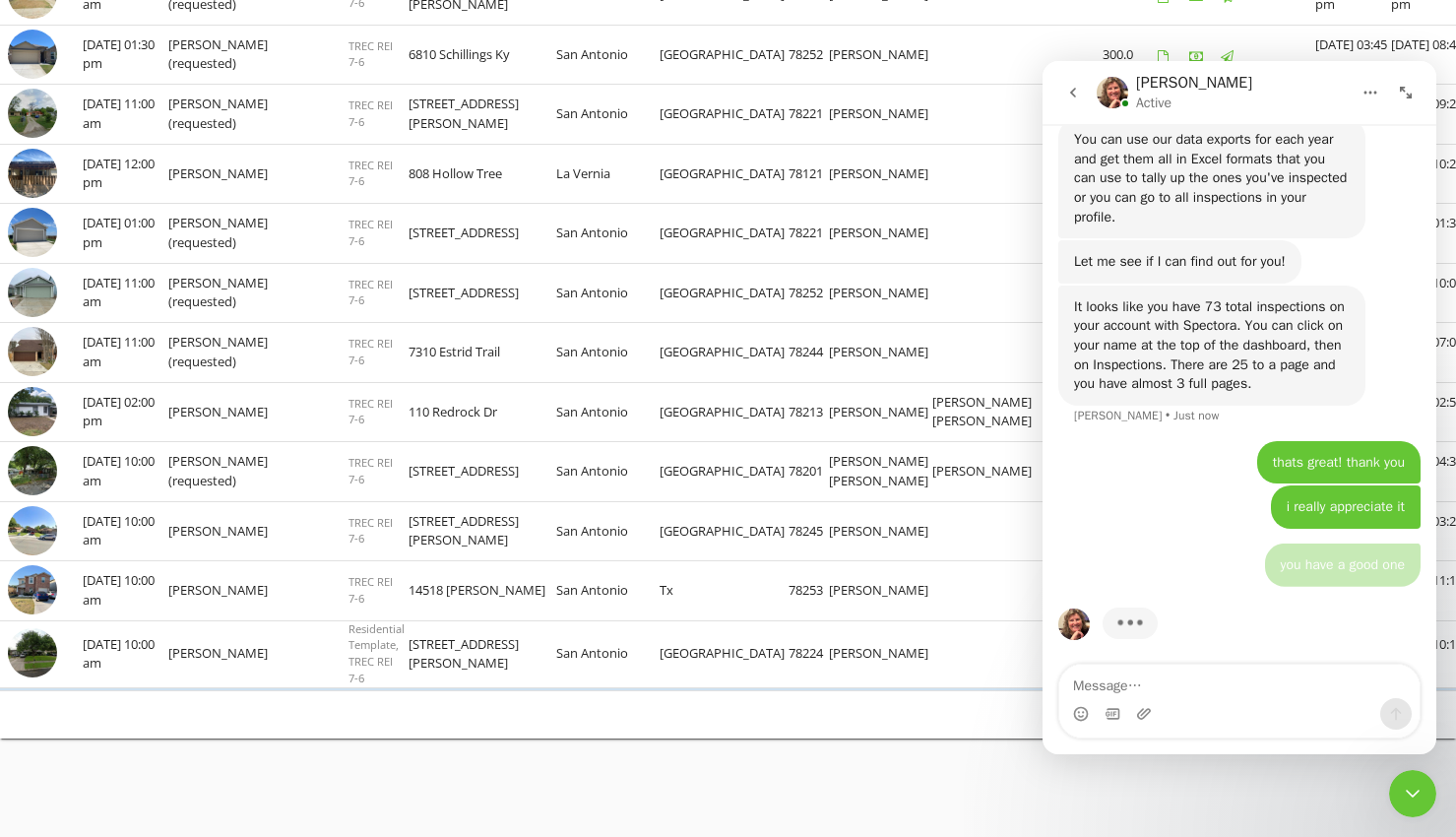 scroll, scrollTop: 1976, scrollLeft: 0, axis: vertical 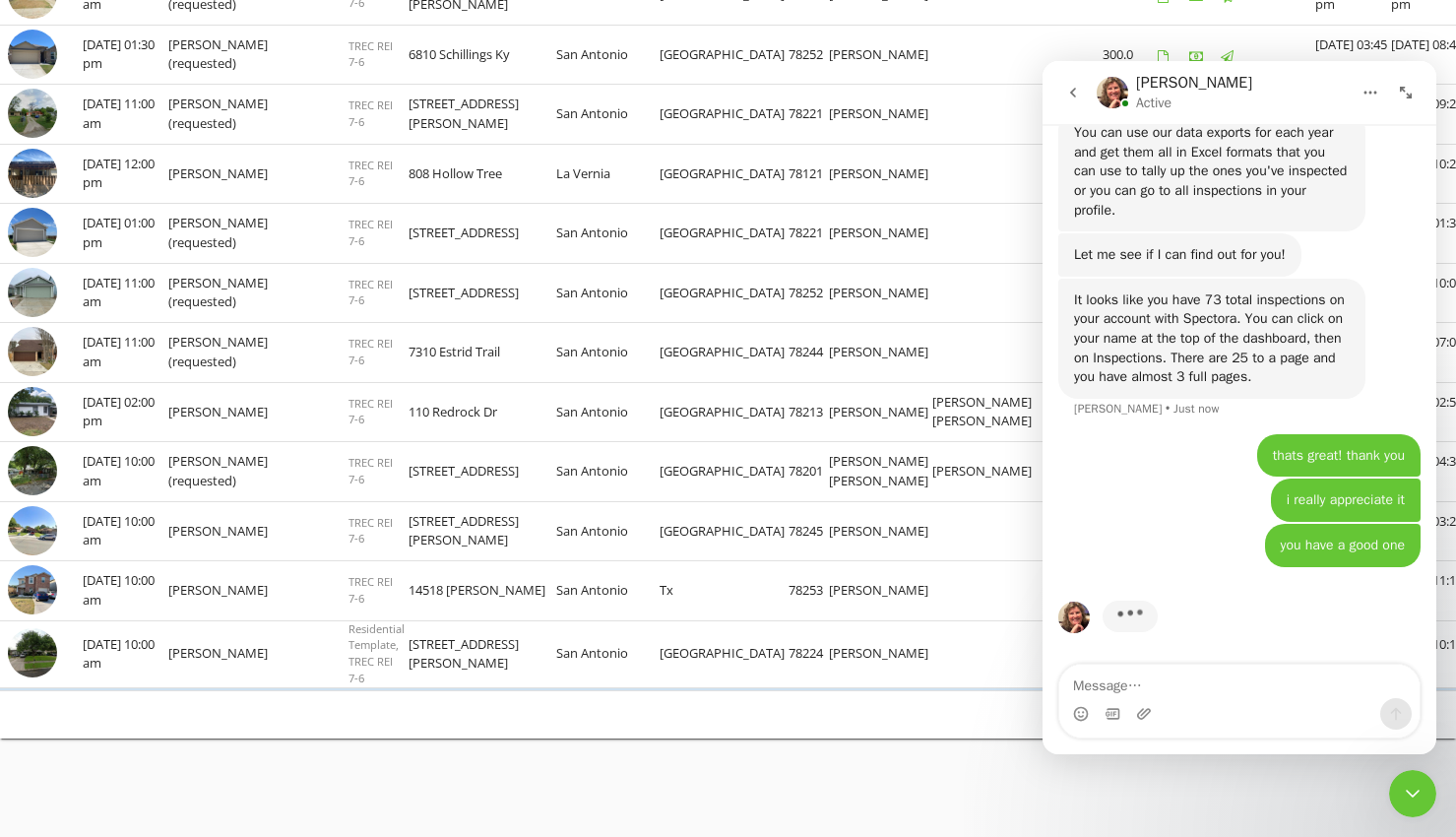 click at bounding box center [1413, 794] 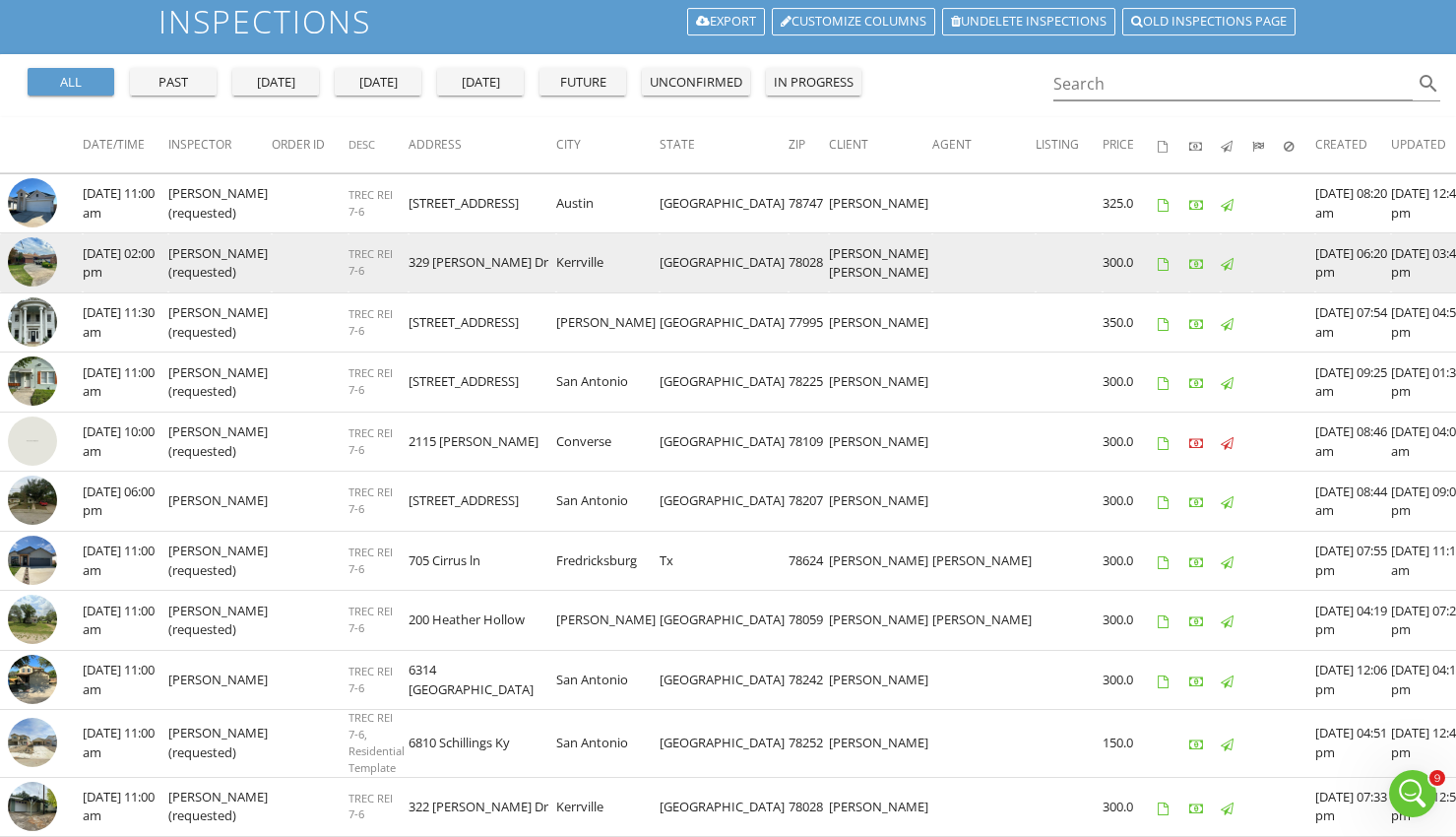 scroll, scrollTop: 0, scrollLeft: 0, axis: both 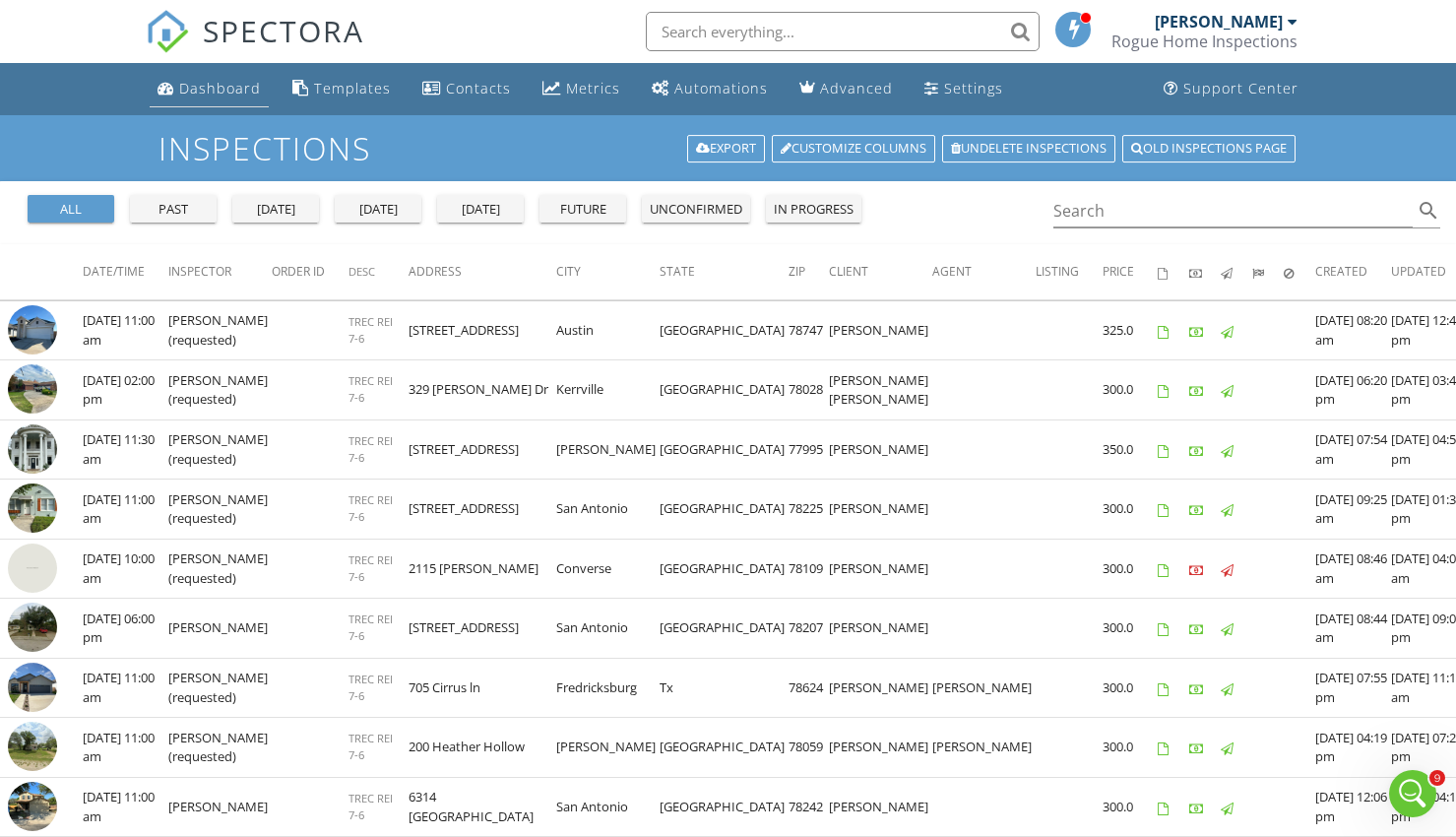 click on "Dashboard" at bounding box center [209, 89] 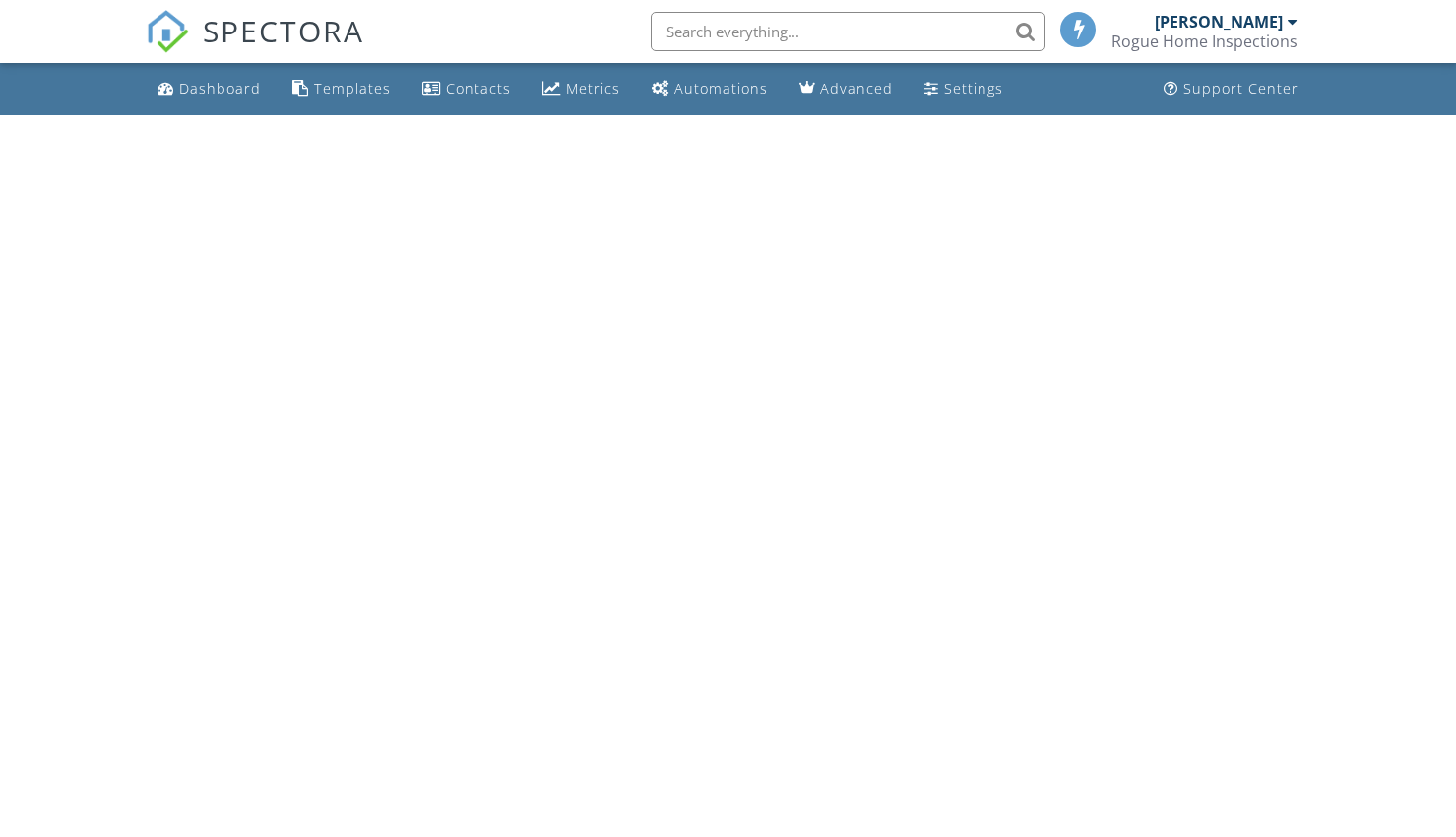 scroll, scrollTop: 0, scrollLeft: 0, axis: both 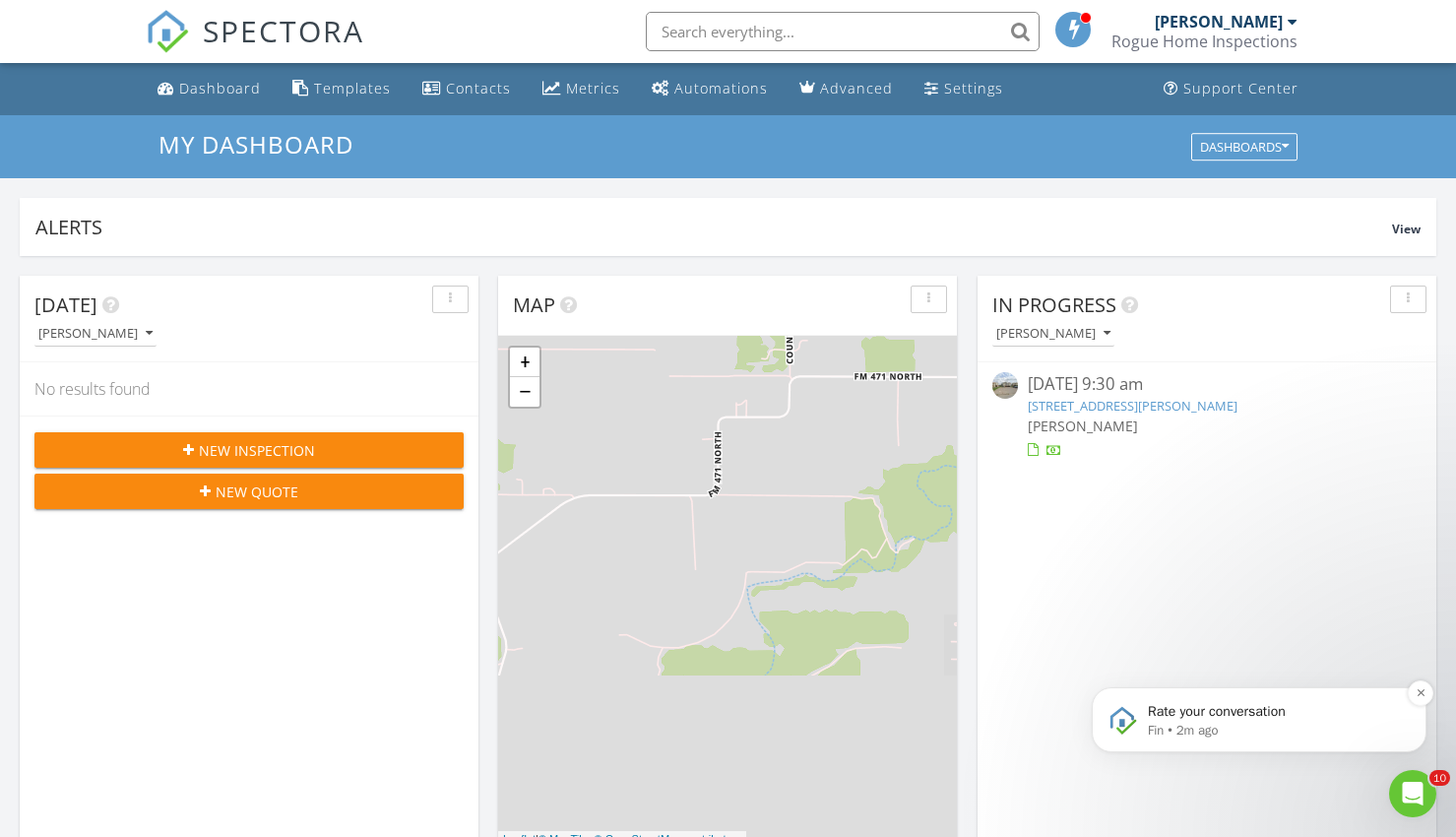 click on "Fin • 2m ago" at bounding box center (1275, 731) 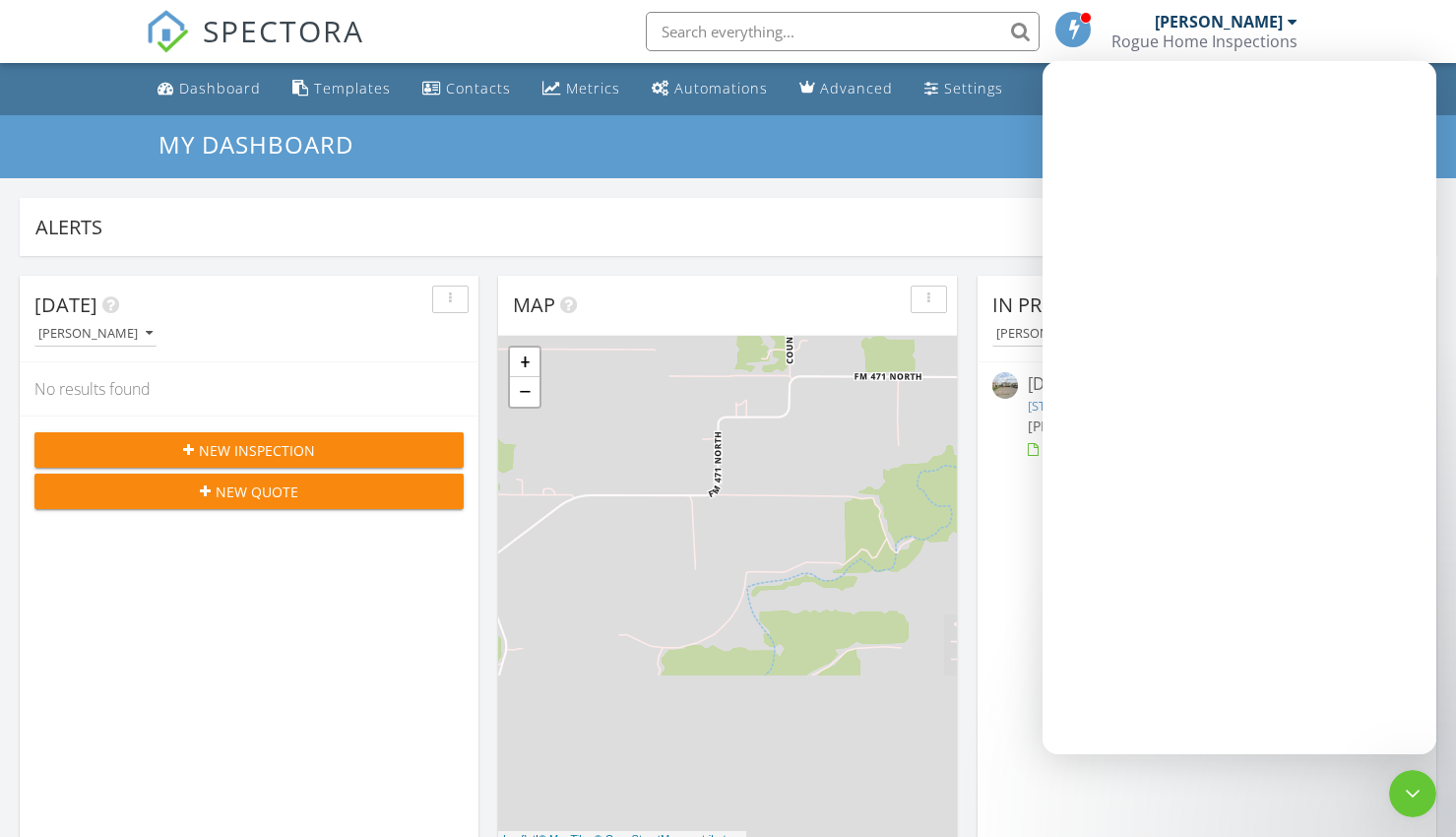 scroll, scrollTop: 0, scrollLeft: 0, axis: both 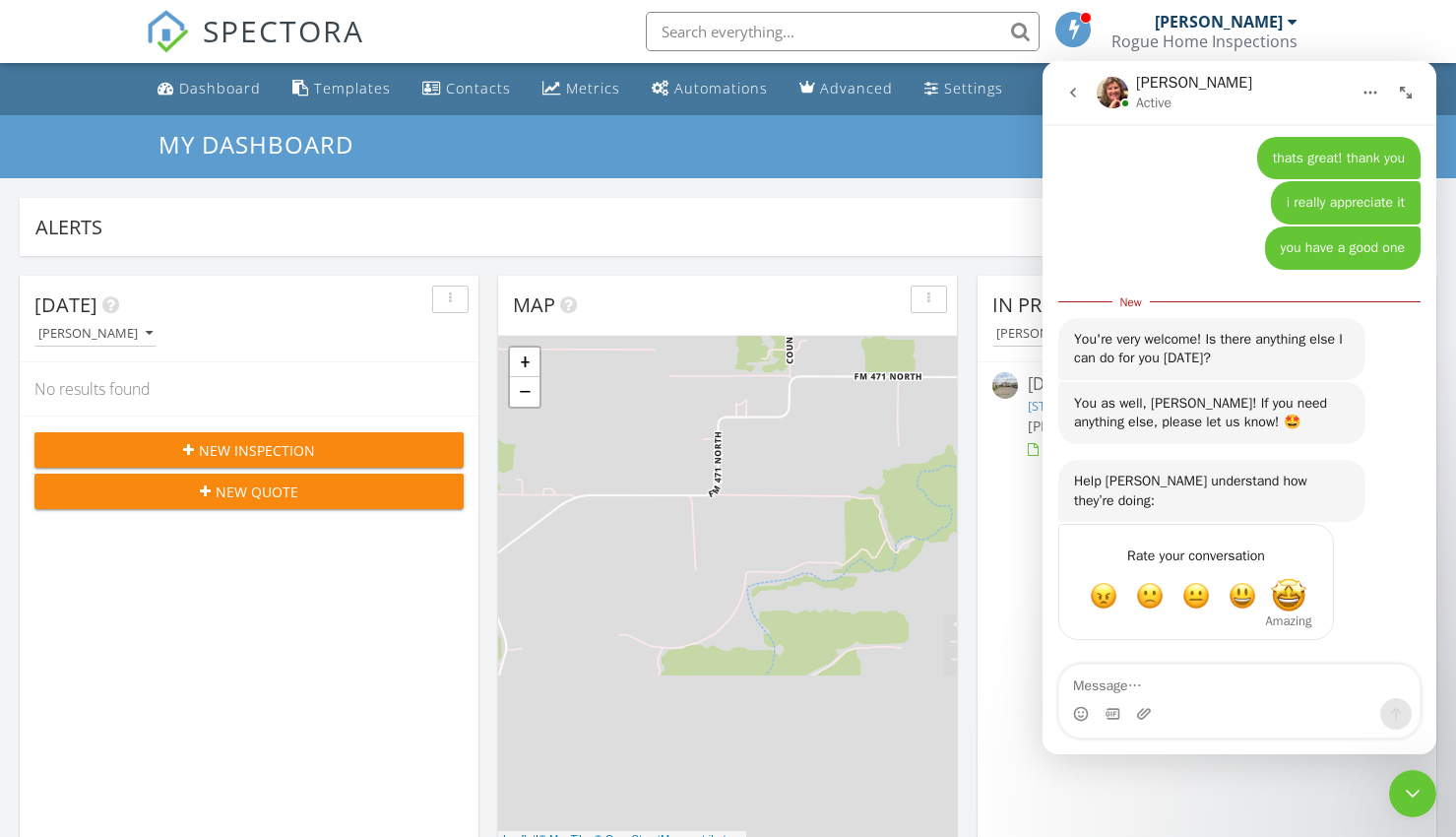 click at bounding box center (1289, 596) 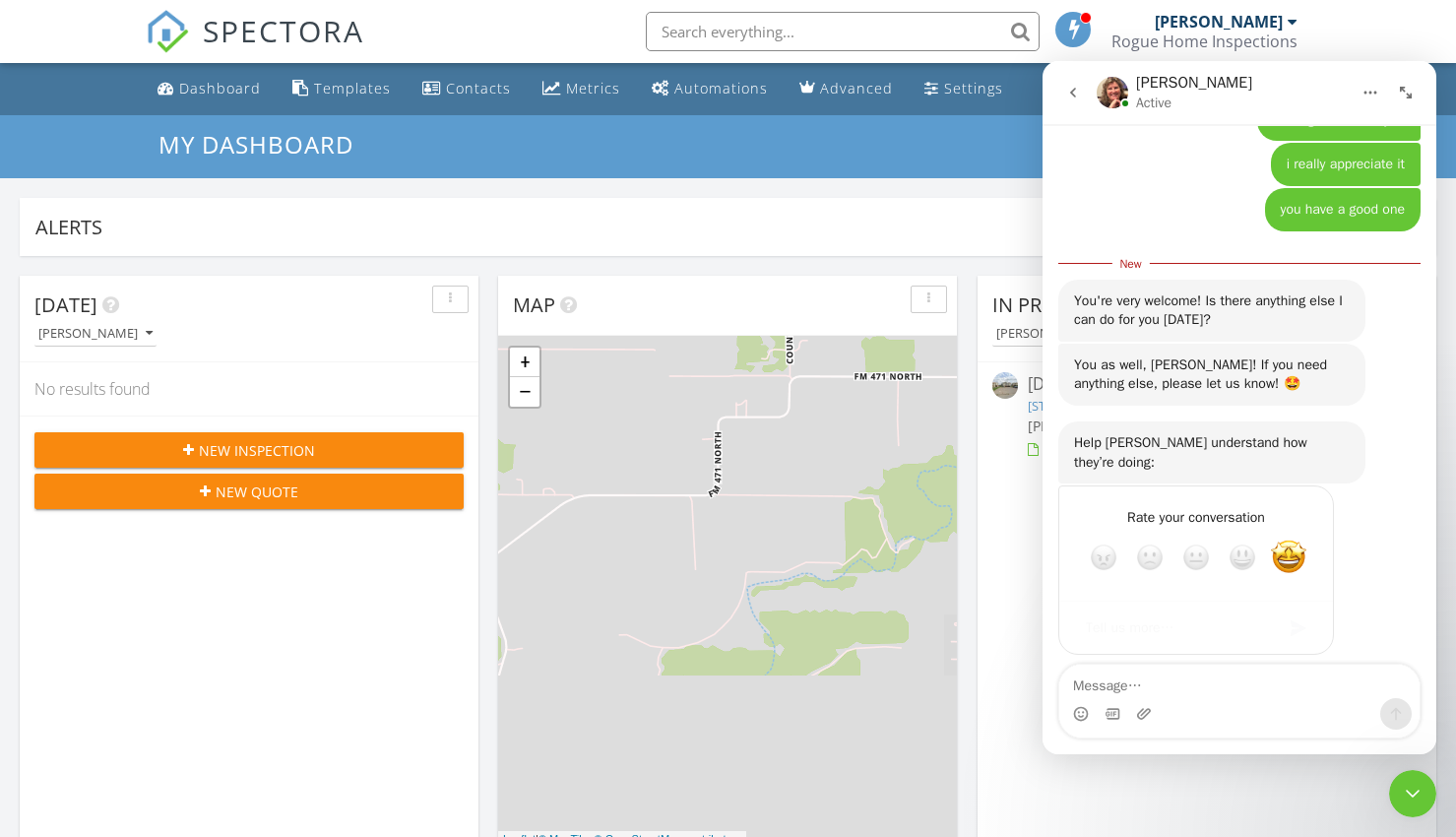scroll, scrollTop: 2304, scrollLeft: 0, axis: vertical 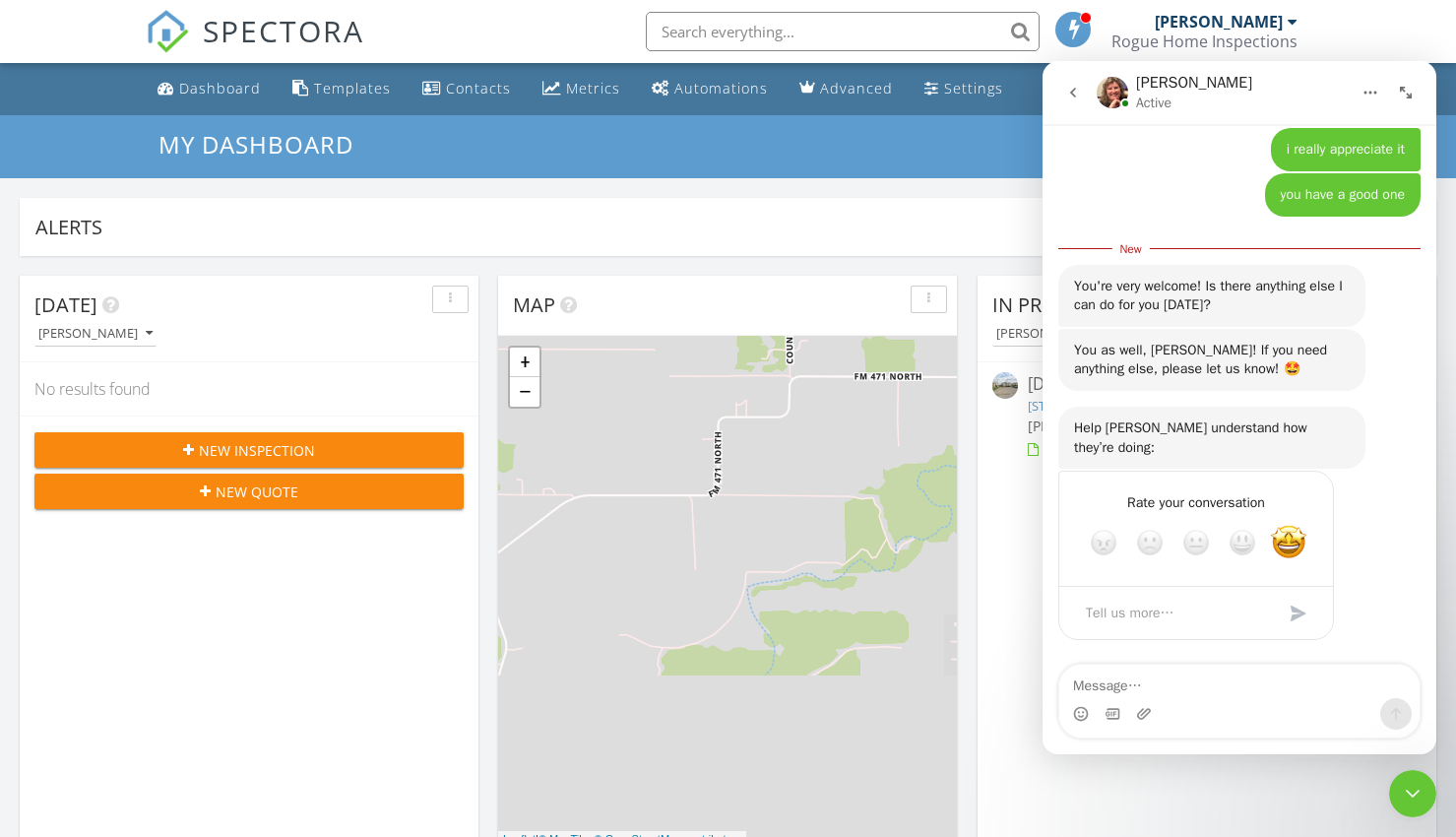 click 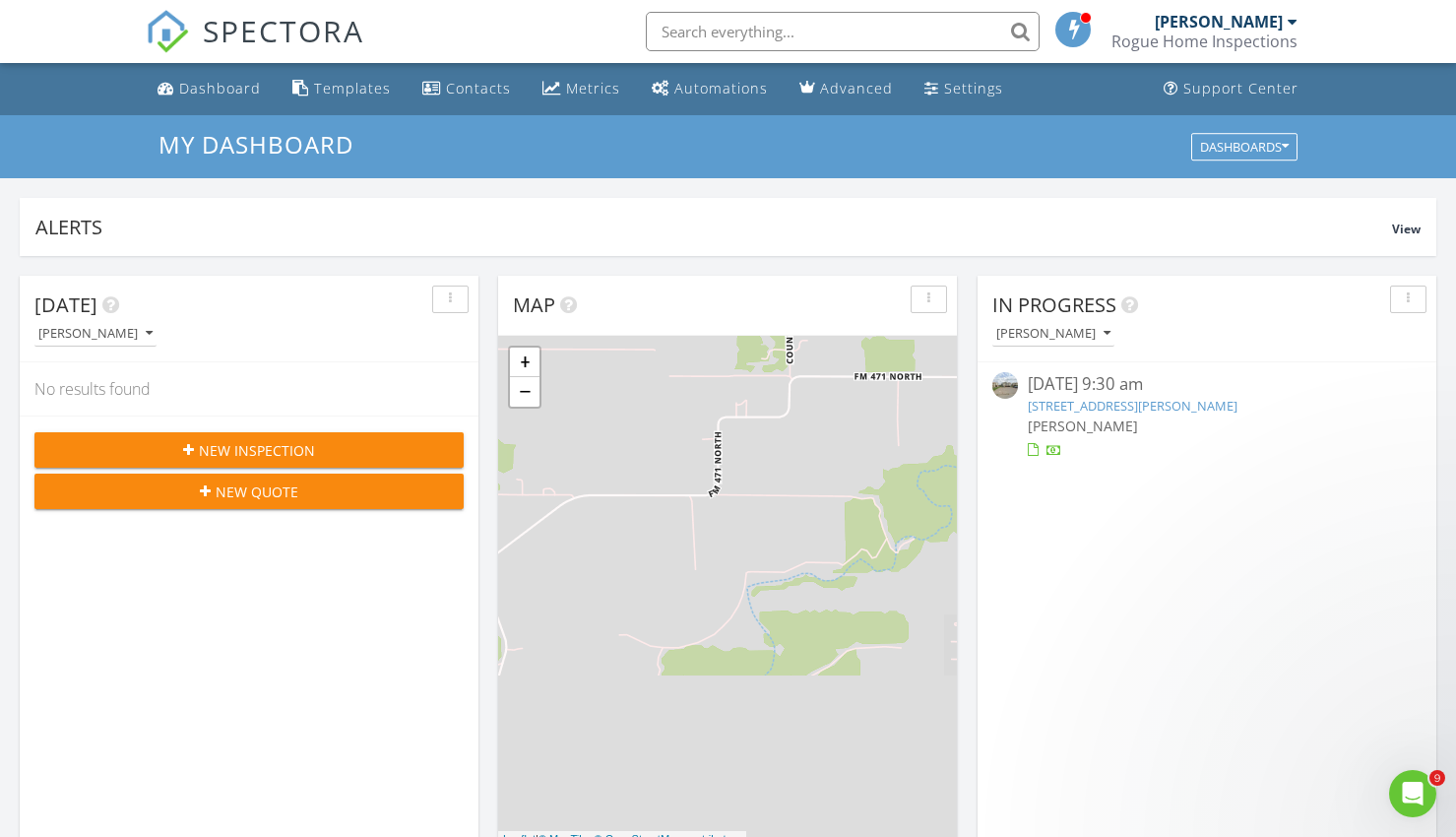 scroll, scrollTop: 0, scrollLeft: 0, axis: both 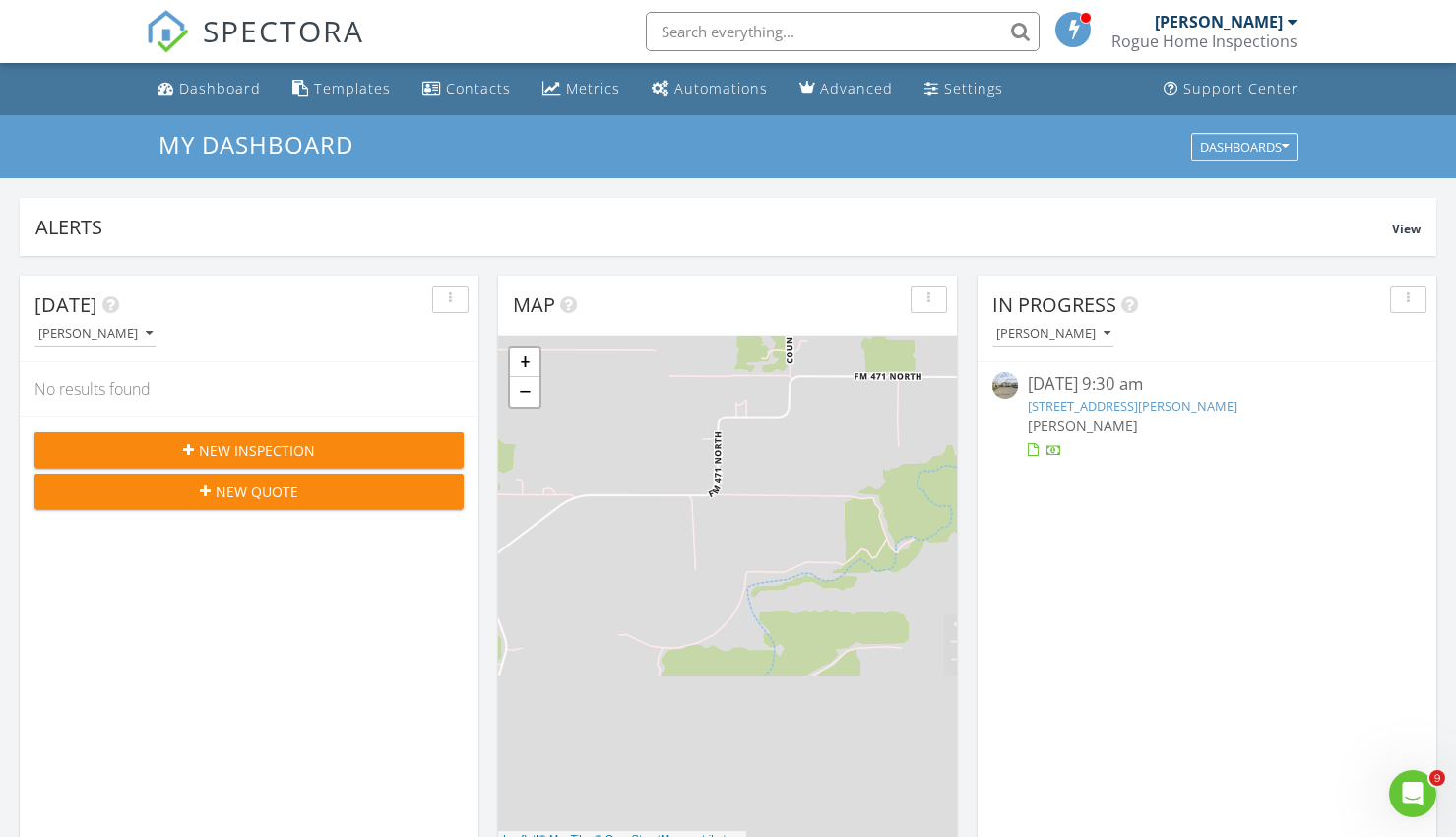 click on "1308 Covey Ln 1-4, Killeen, TX 76542" at bounding box center (1132, 406) 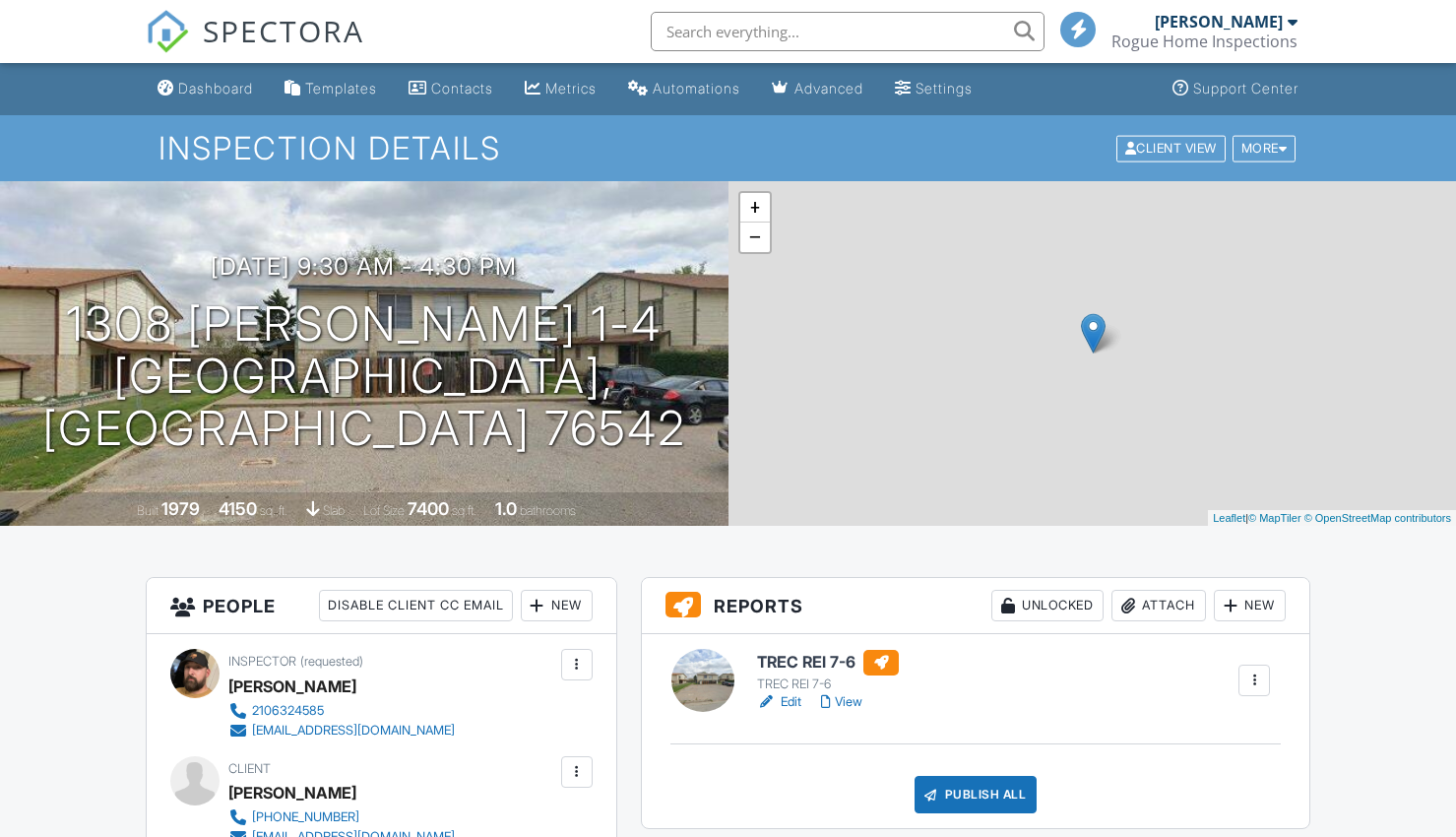 scroll, scrollTop: 0, scrollLeft: 0, axis: both 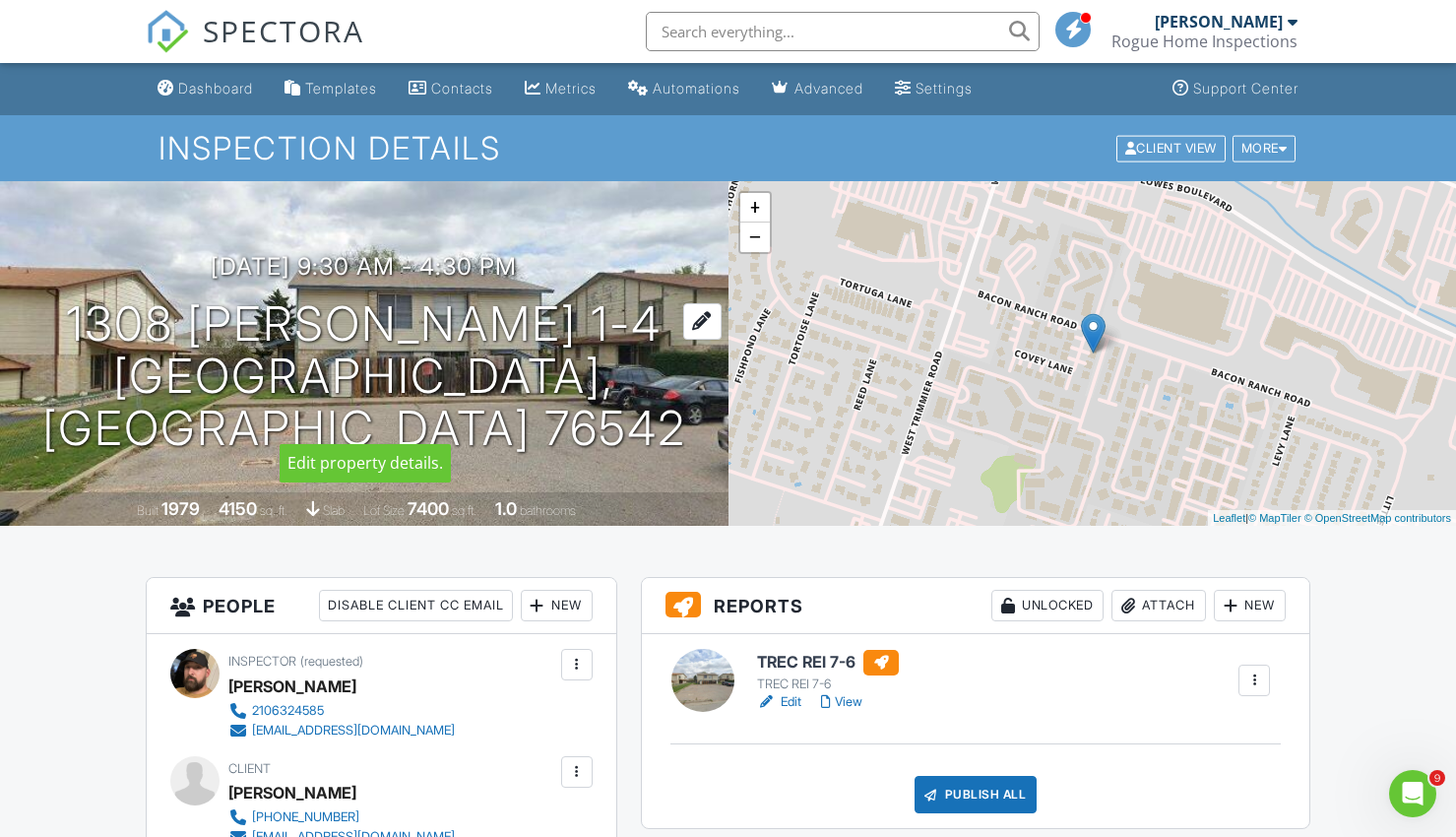 click at bounding box center [702, 321] 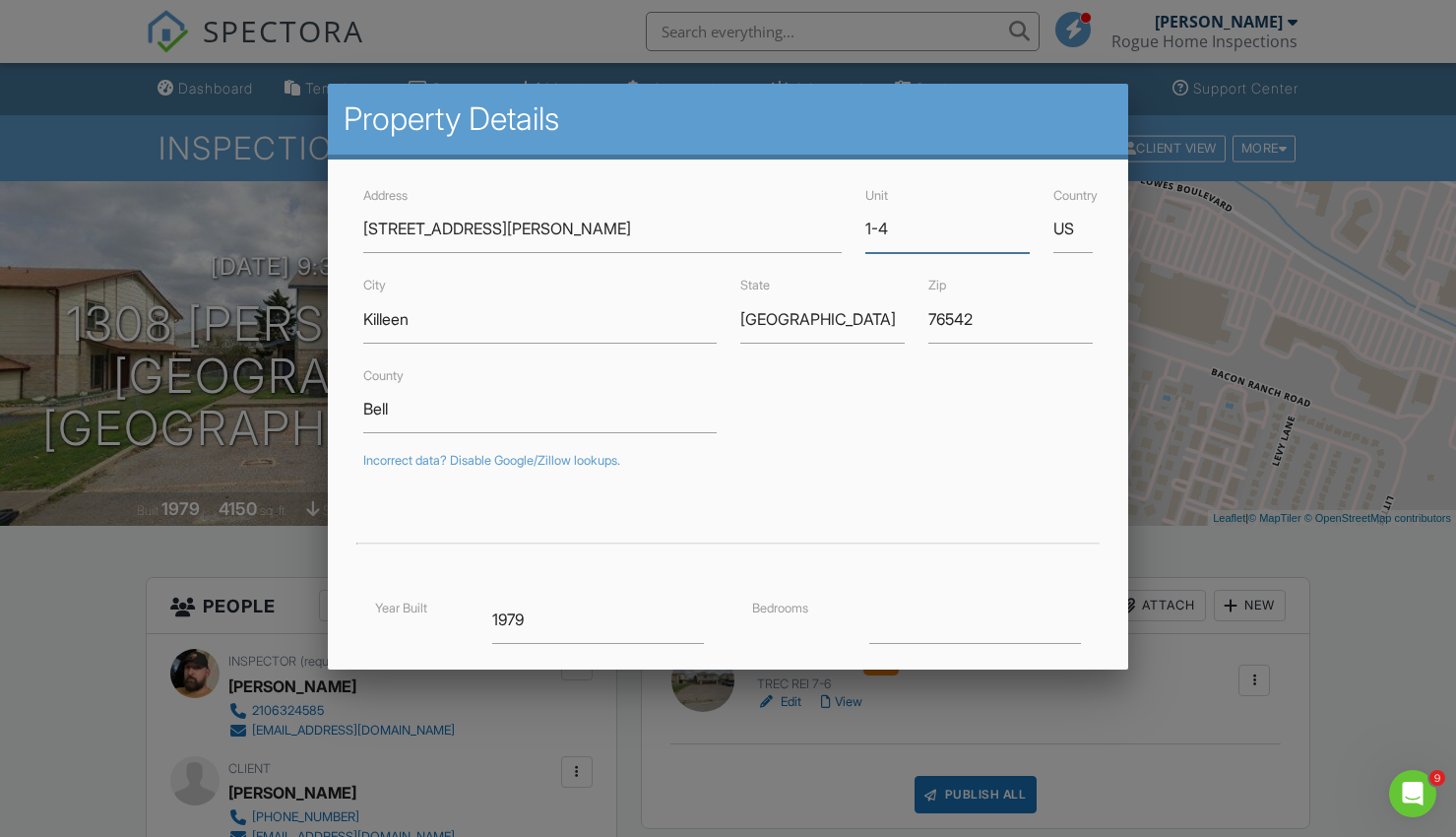 click on "1-4" at bounding box center (947, 228) 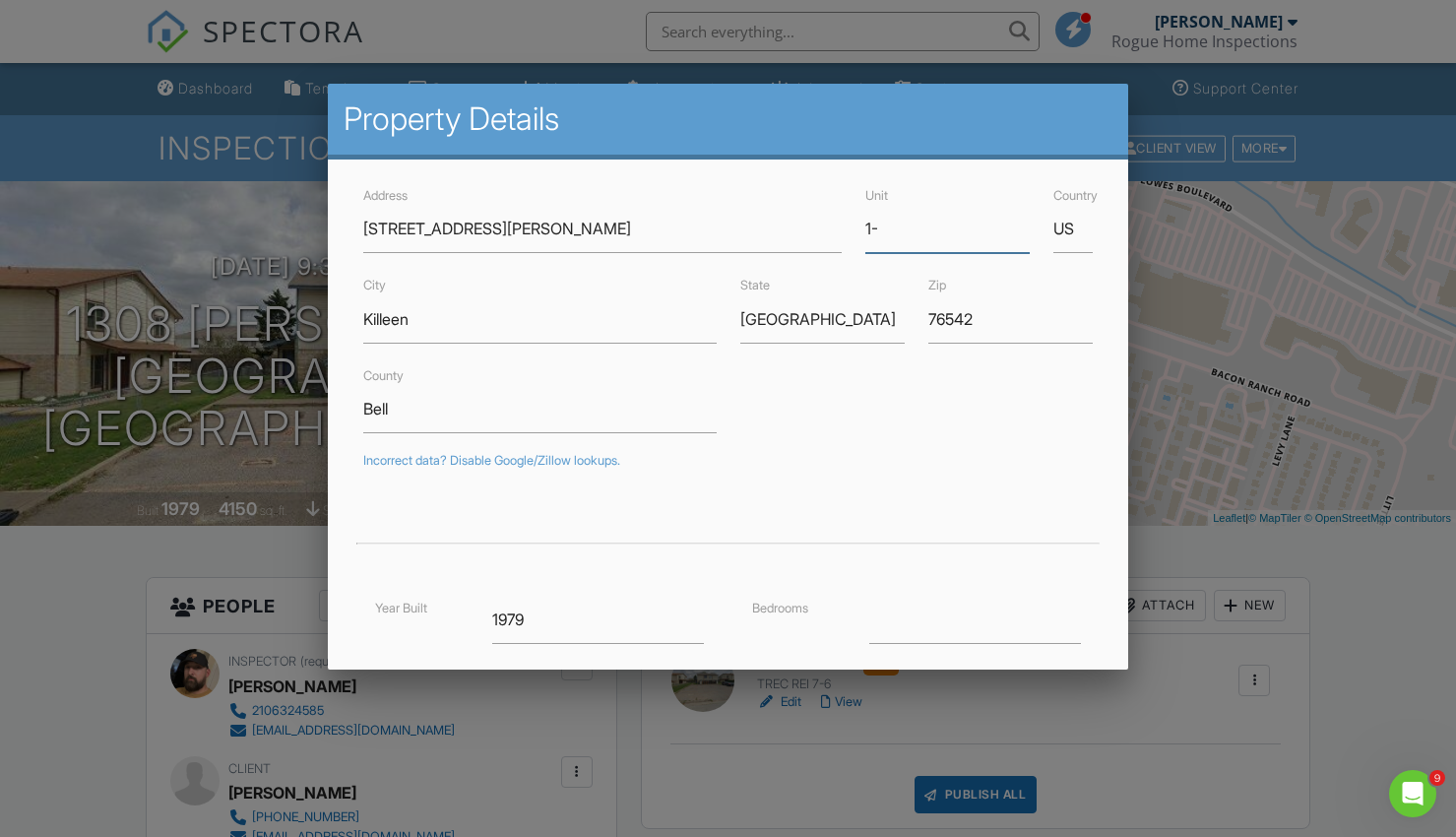 type on "1" 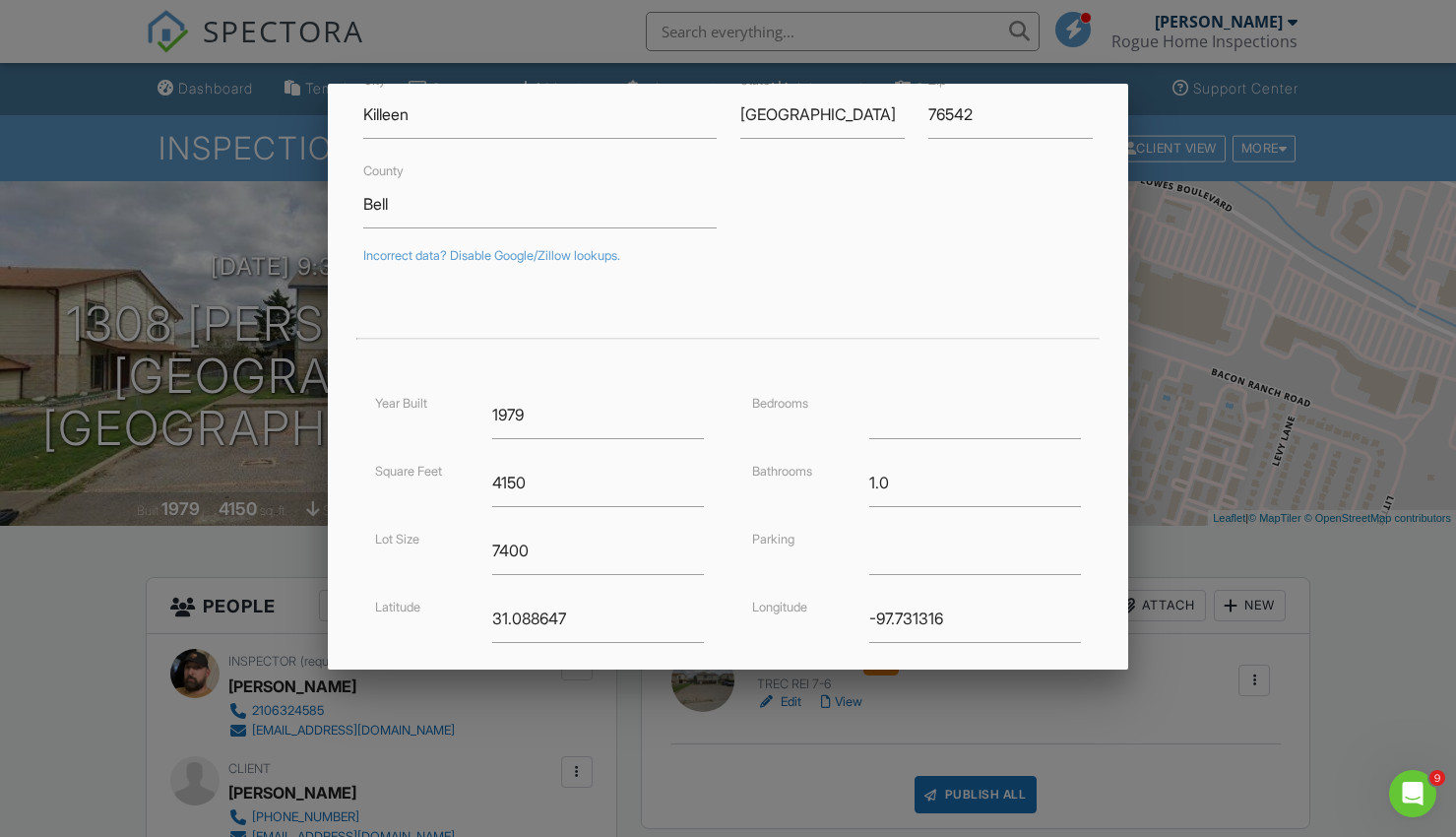 scroll, scrollTop: 210, scrollLeft: 0, axis: vertical 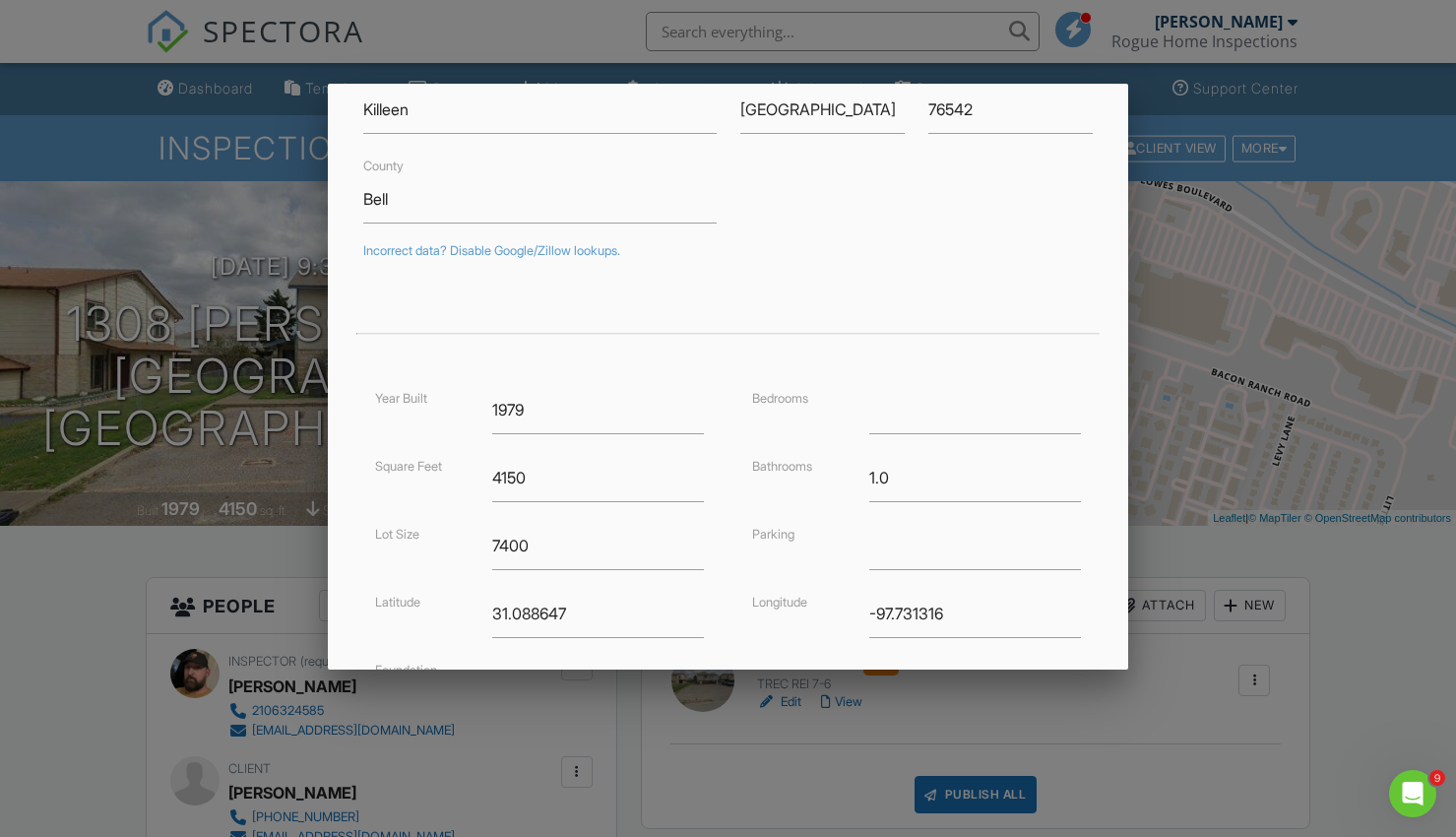 type on "A-D" 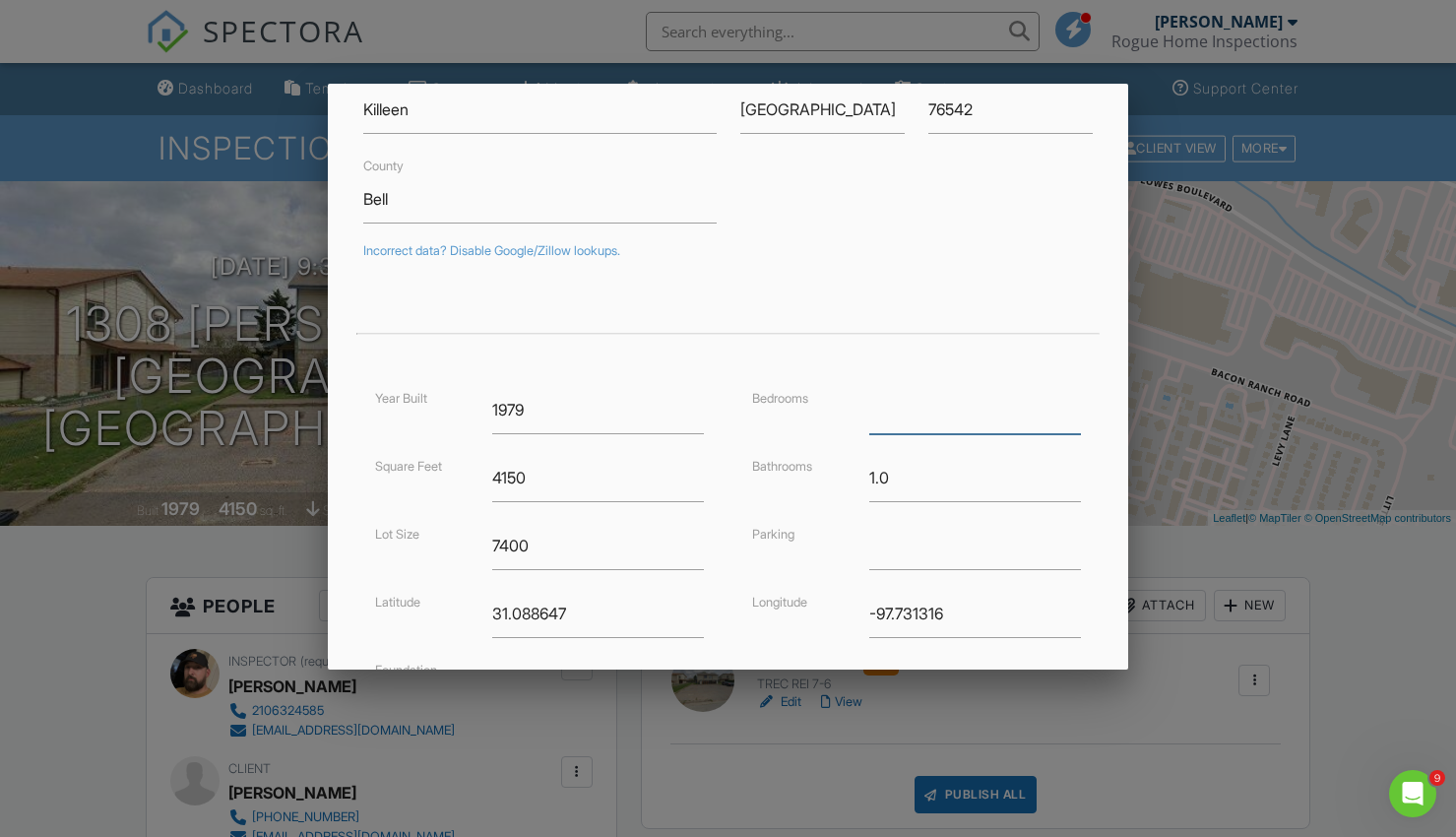 click at bounding box center (975, 410) 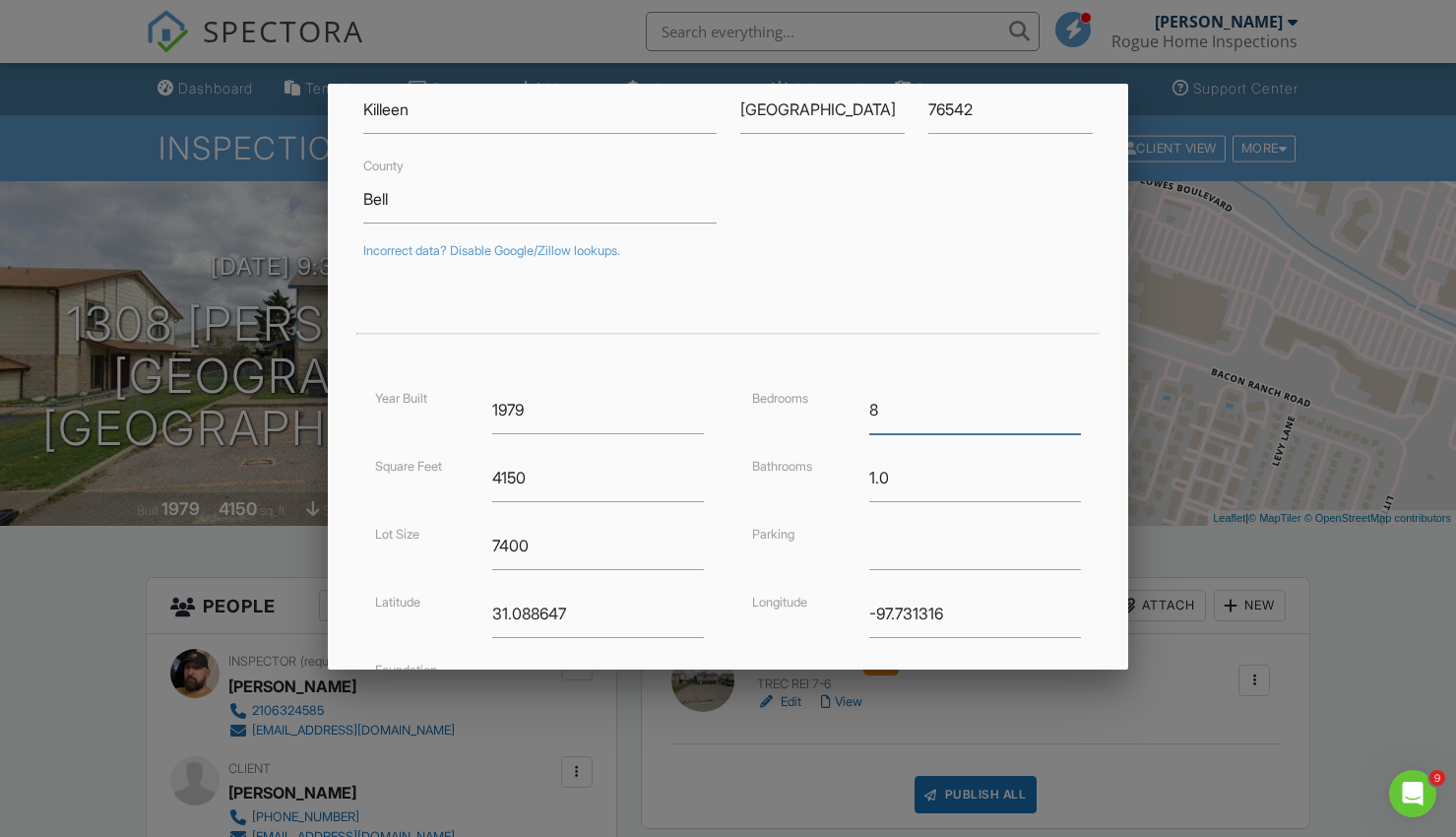 type on "8" 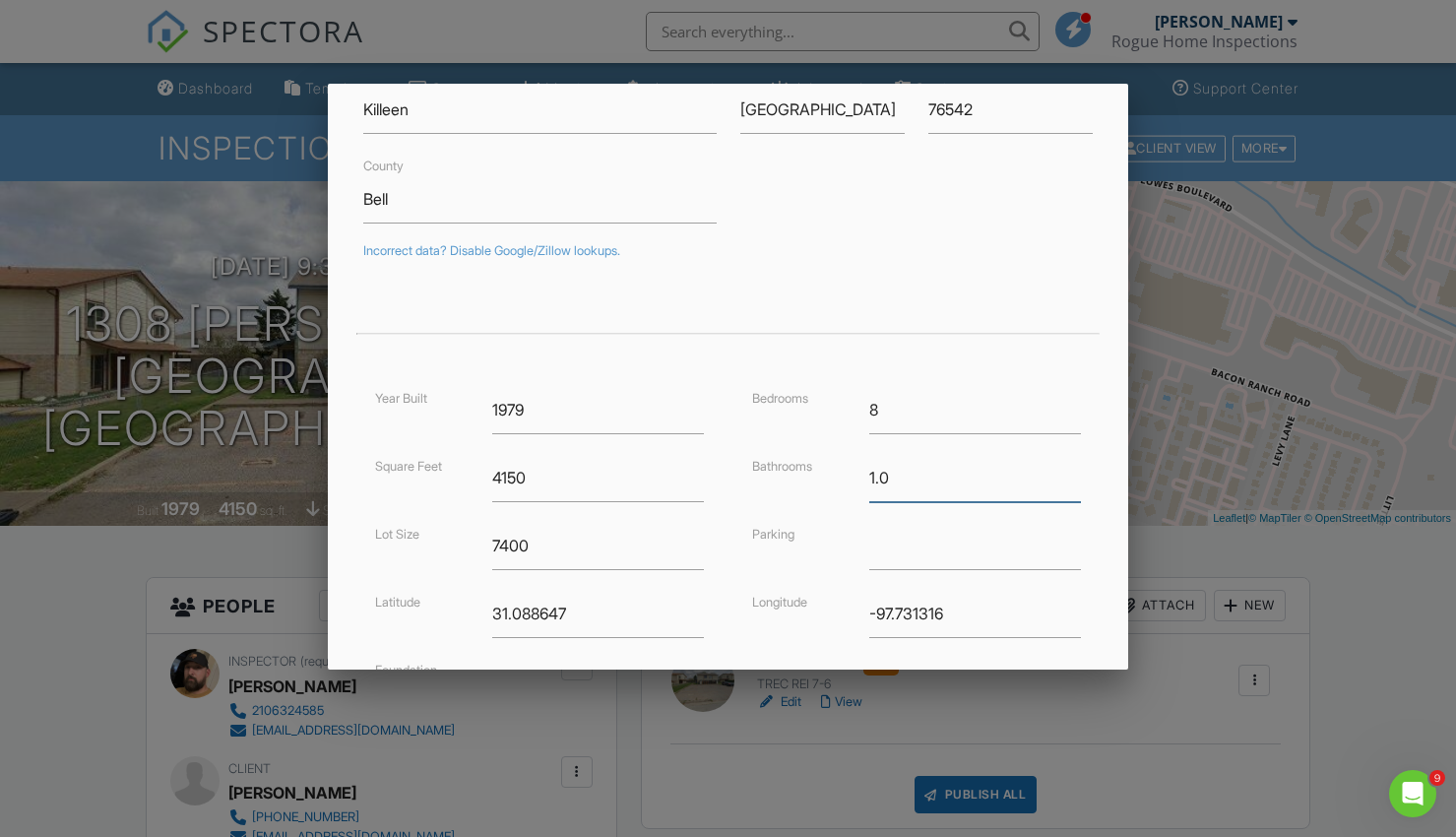 click on "1.0" at bounding box center (975, 478) 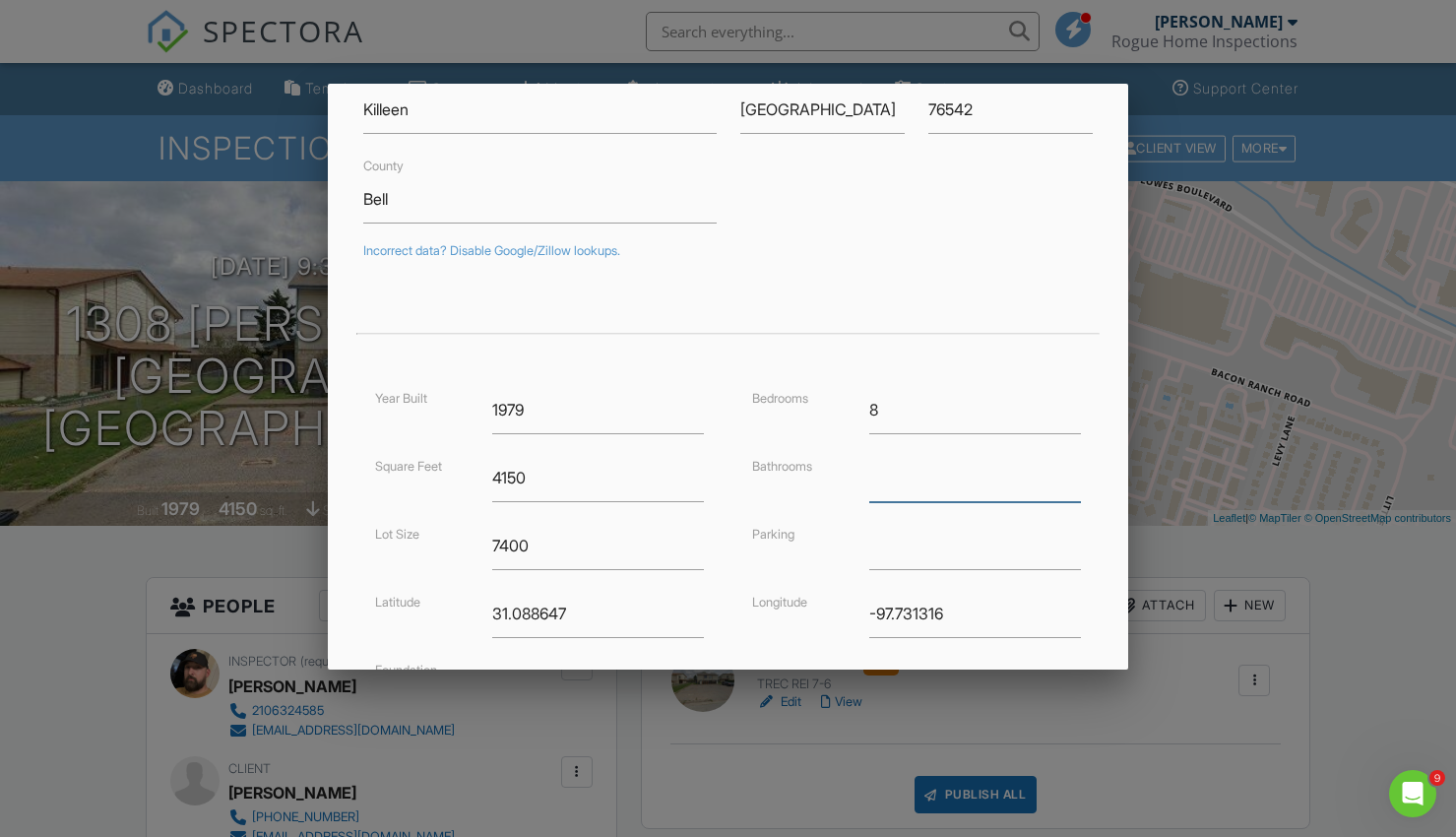 click at bounding box center (975, 478) 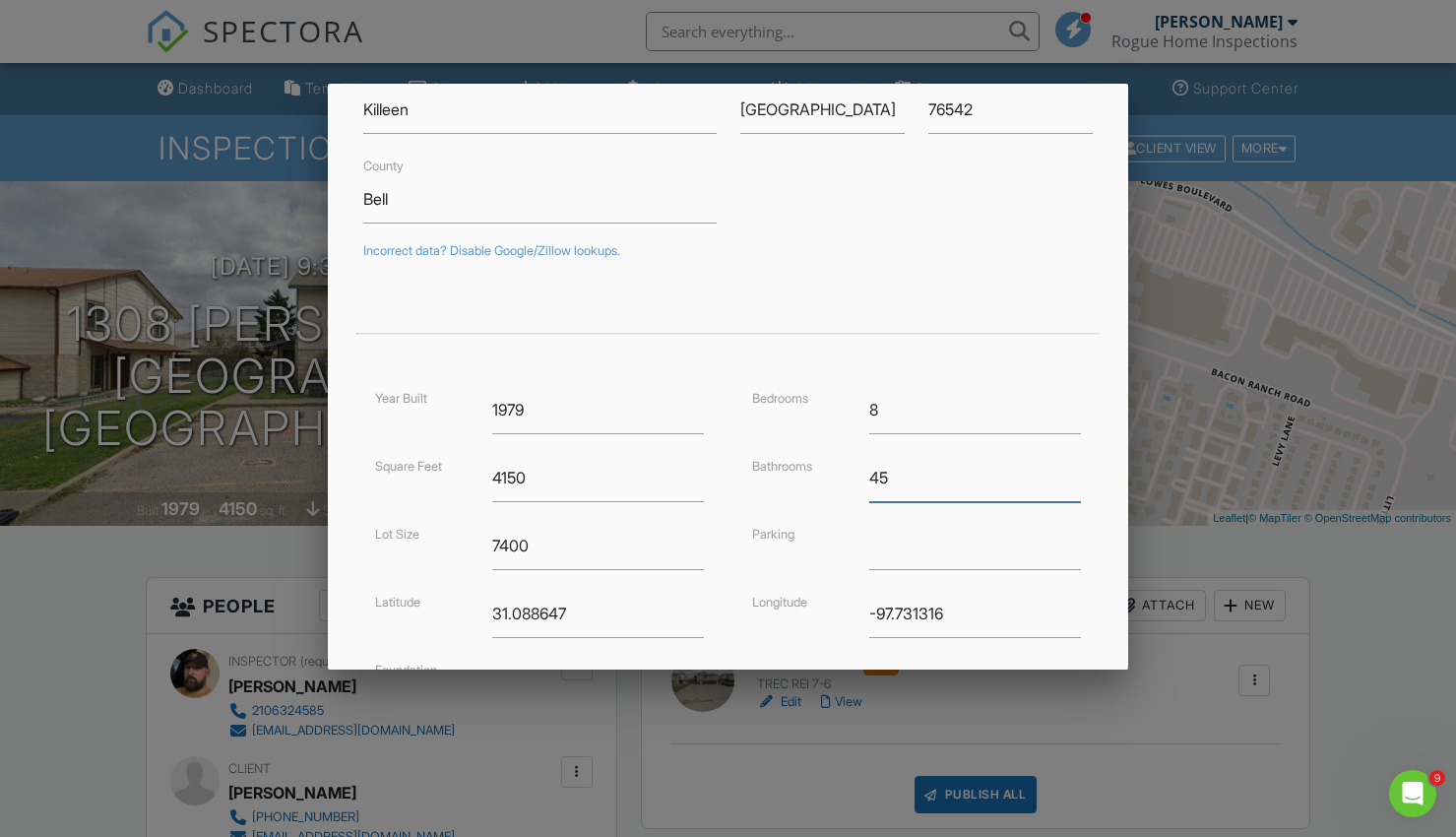 type on "5" 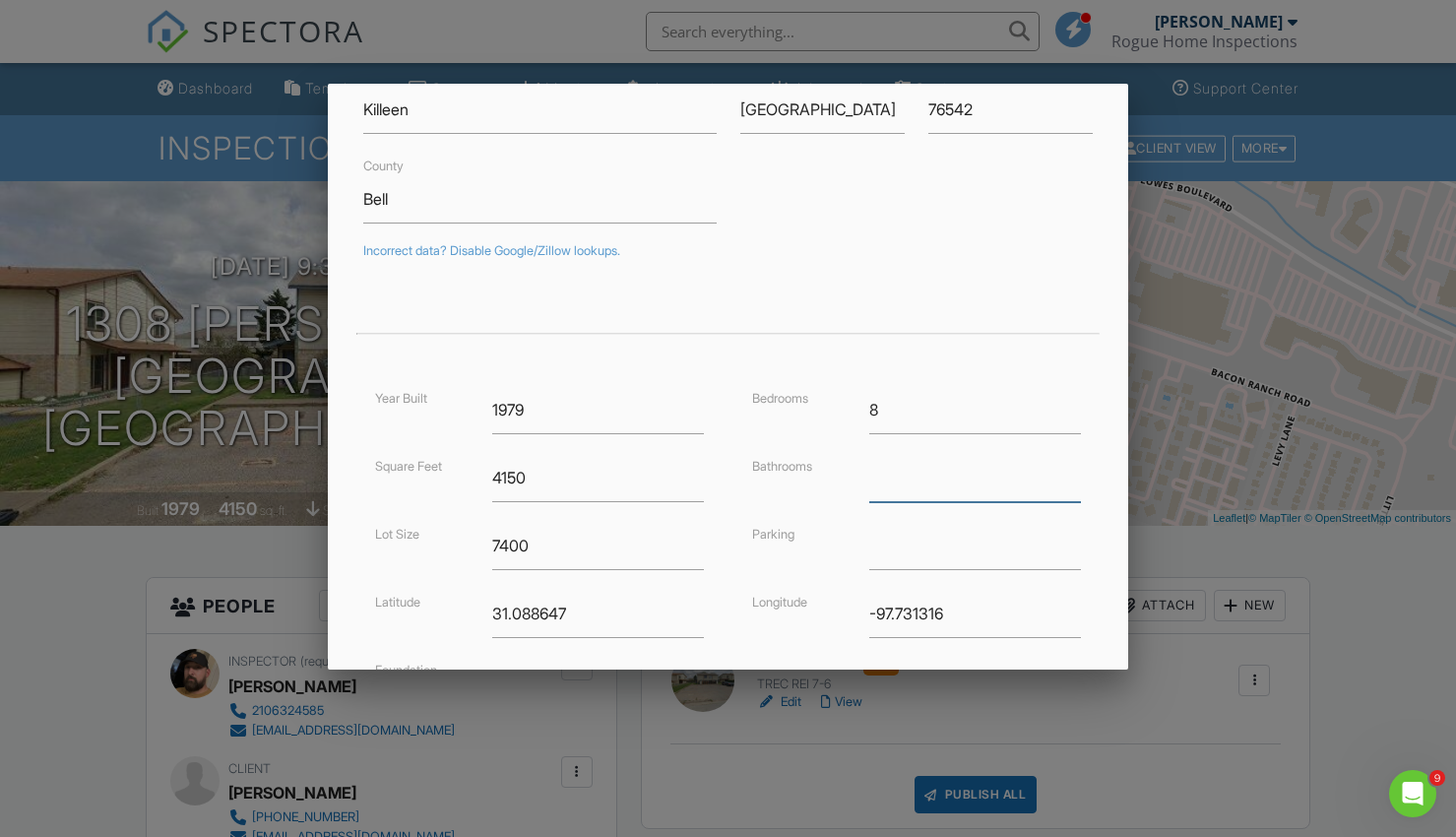 type on "4" 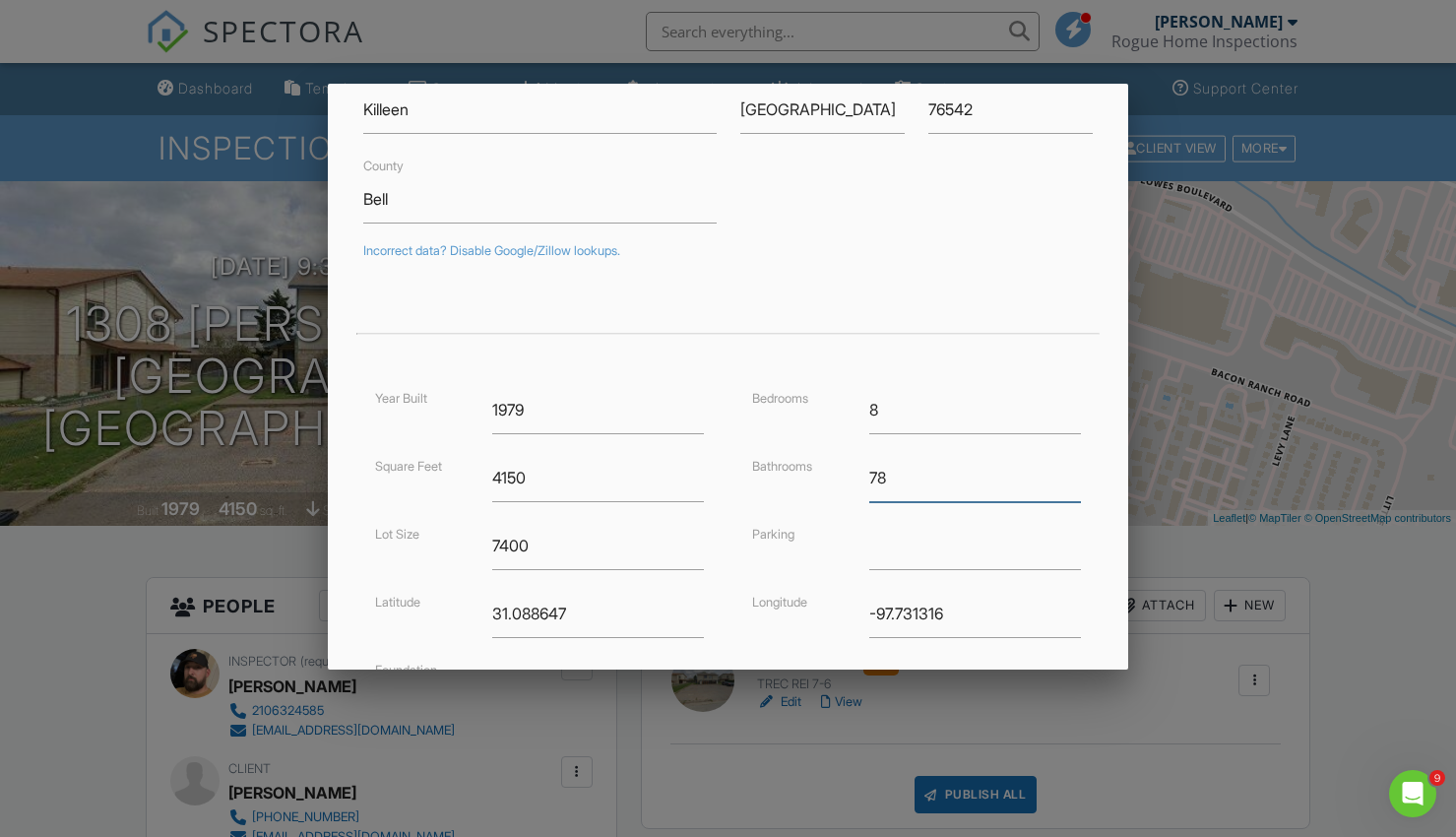type on "7" 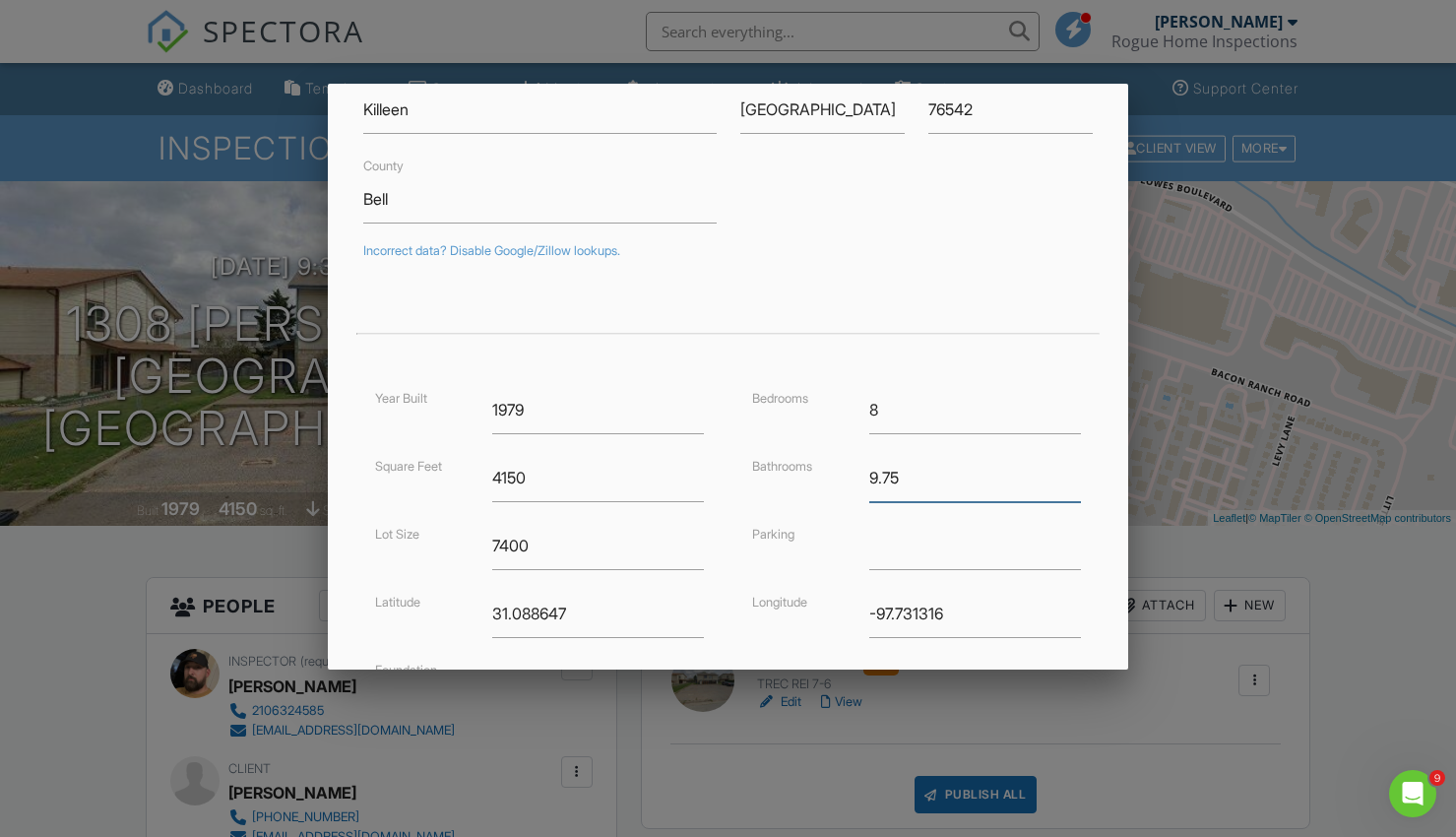 scroll, scrollTop: 202, scrollLeft: 0, axis: vertical 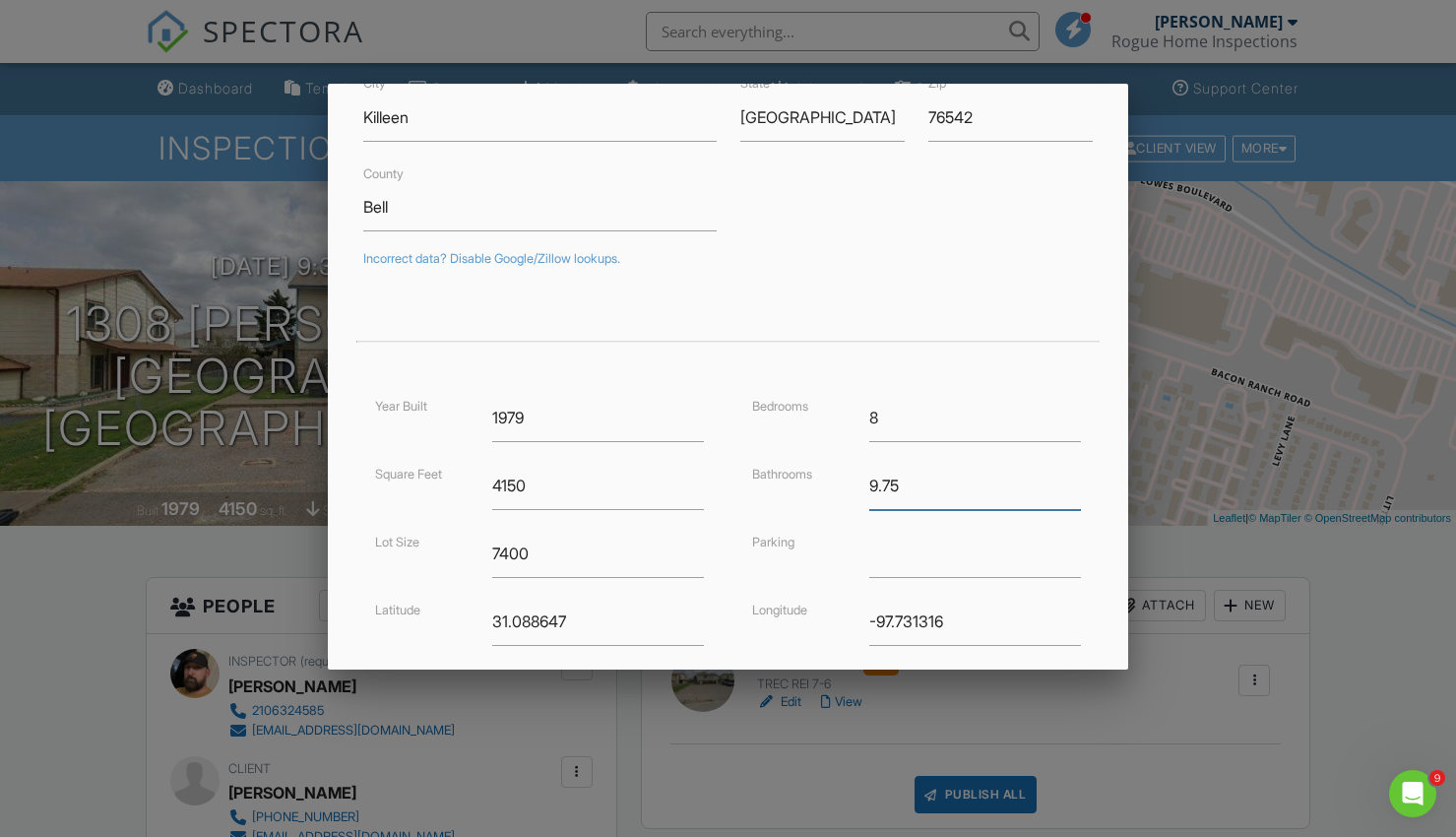 click on "9.75" at bounding box center [975, 485] 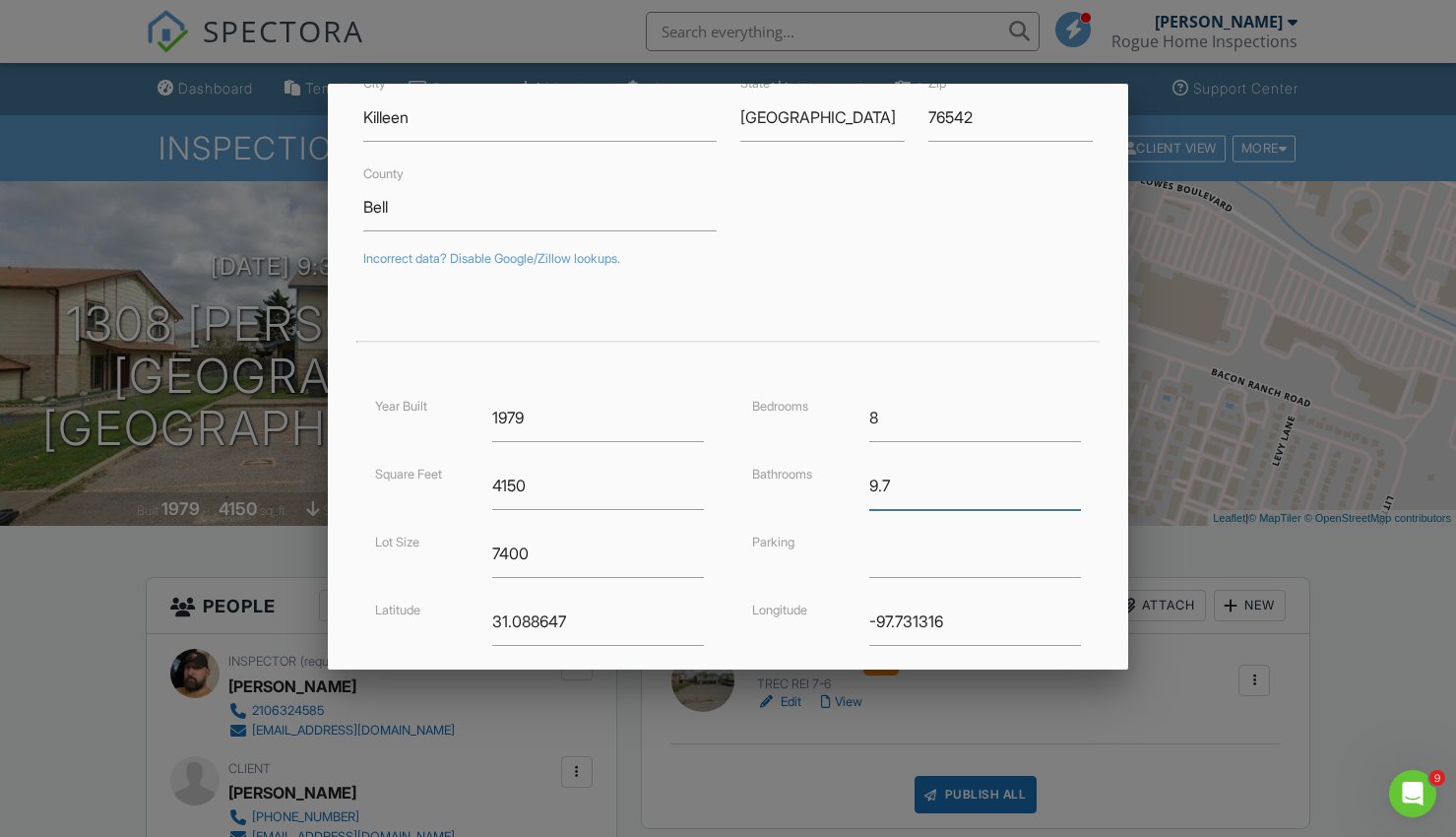 type on "9" 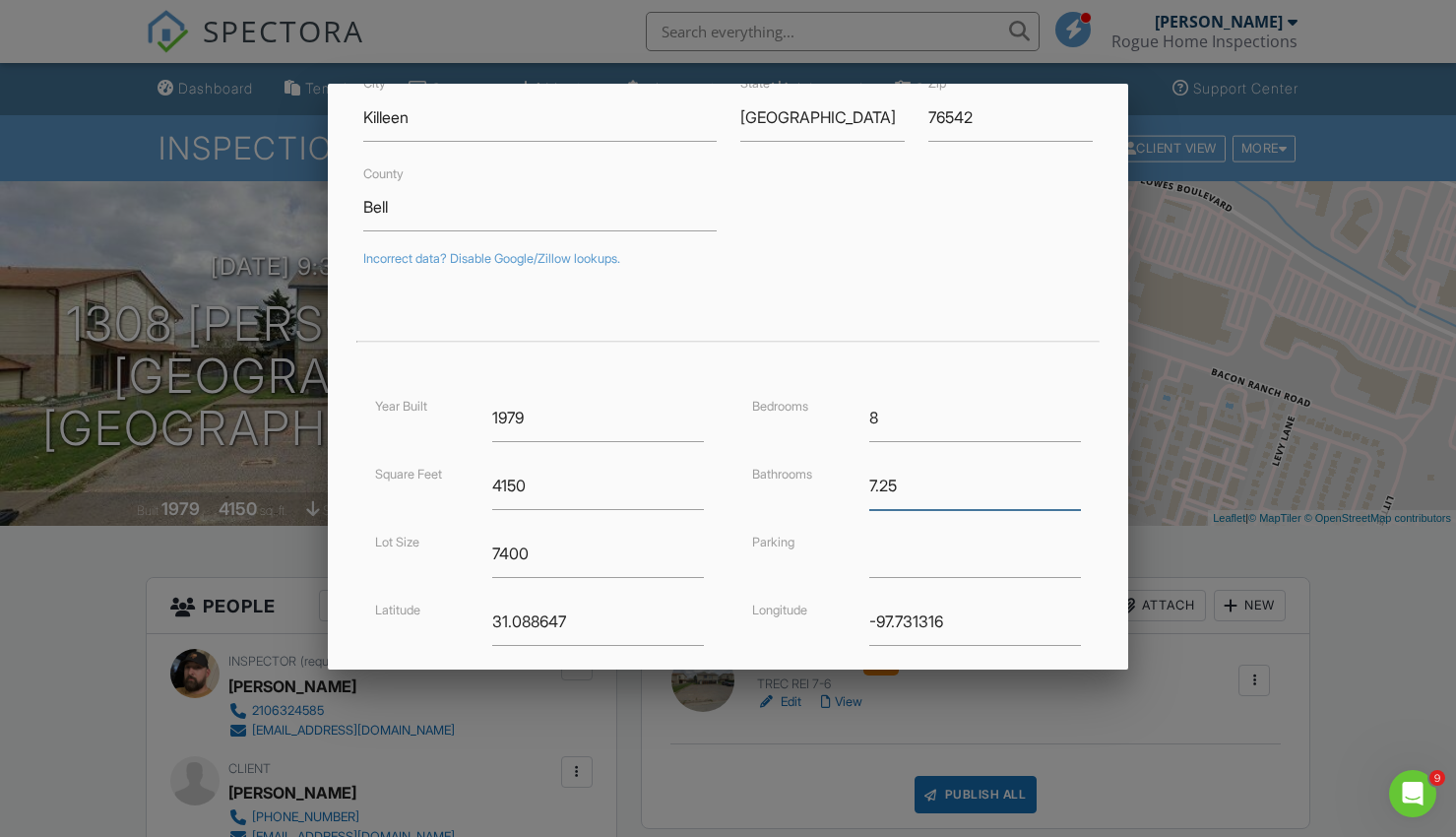 type on "7" 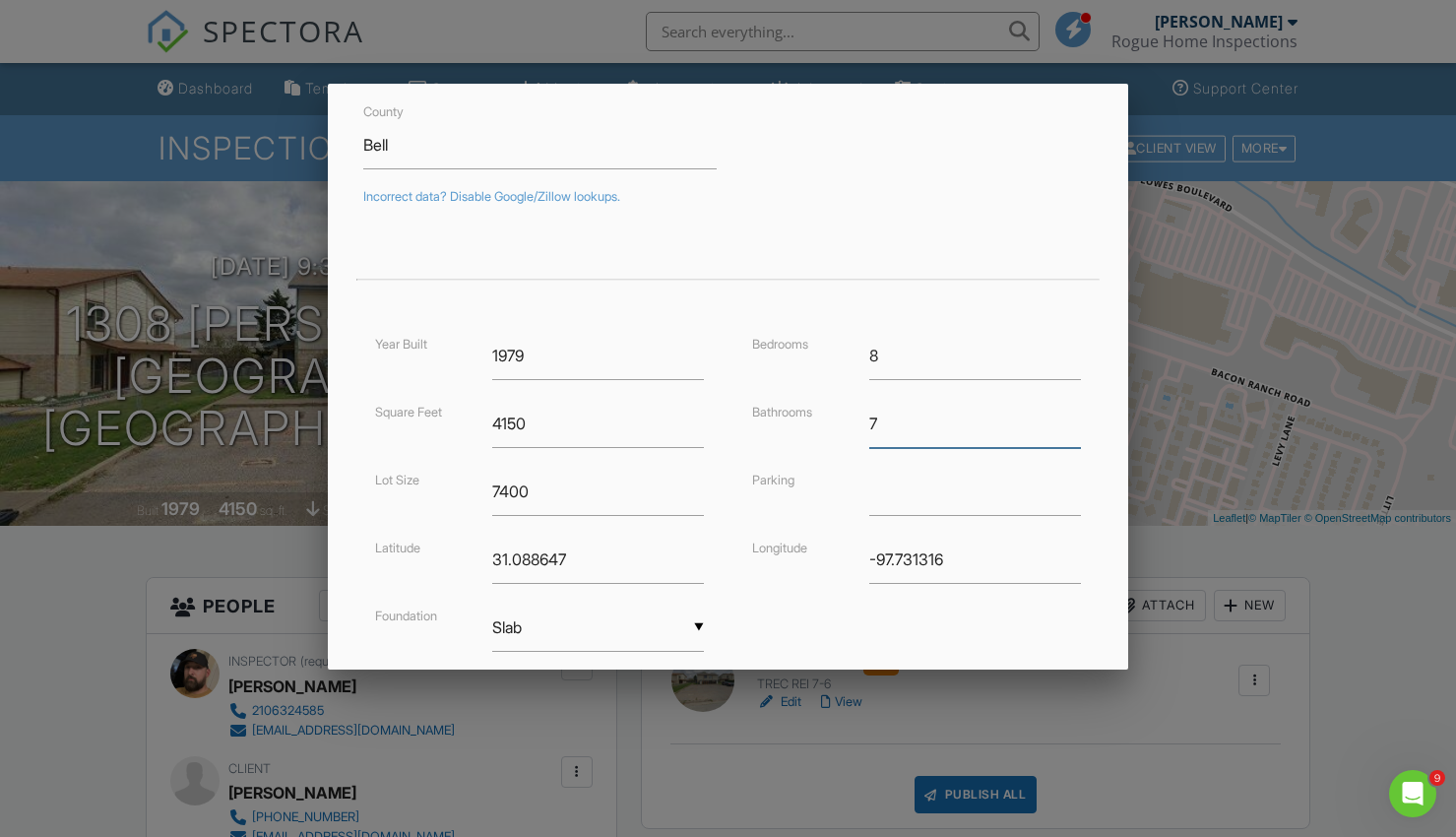 scroll, scrollTop: 260, scrollLeft: 0, axis: vertical 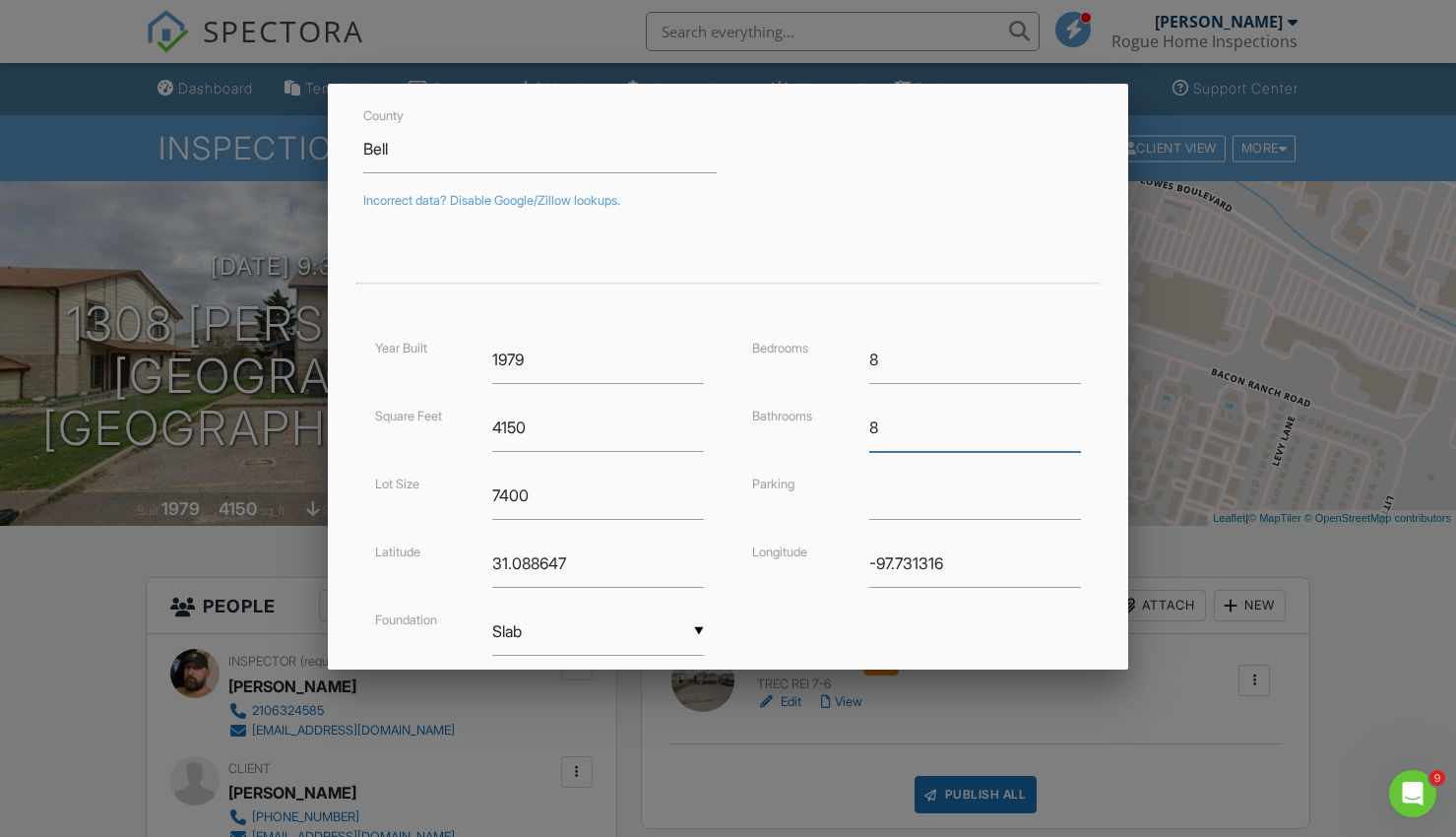 type on "8" 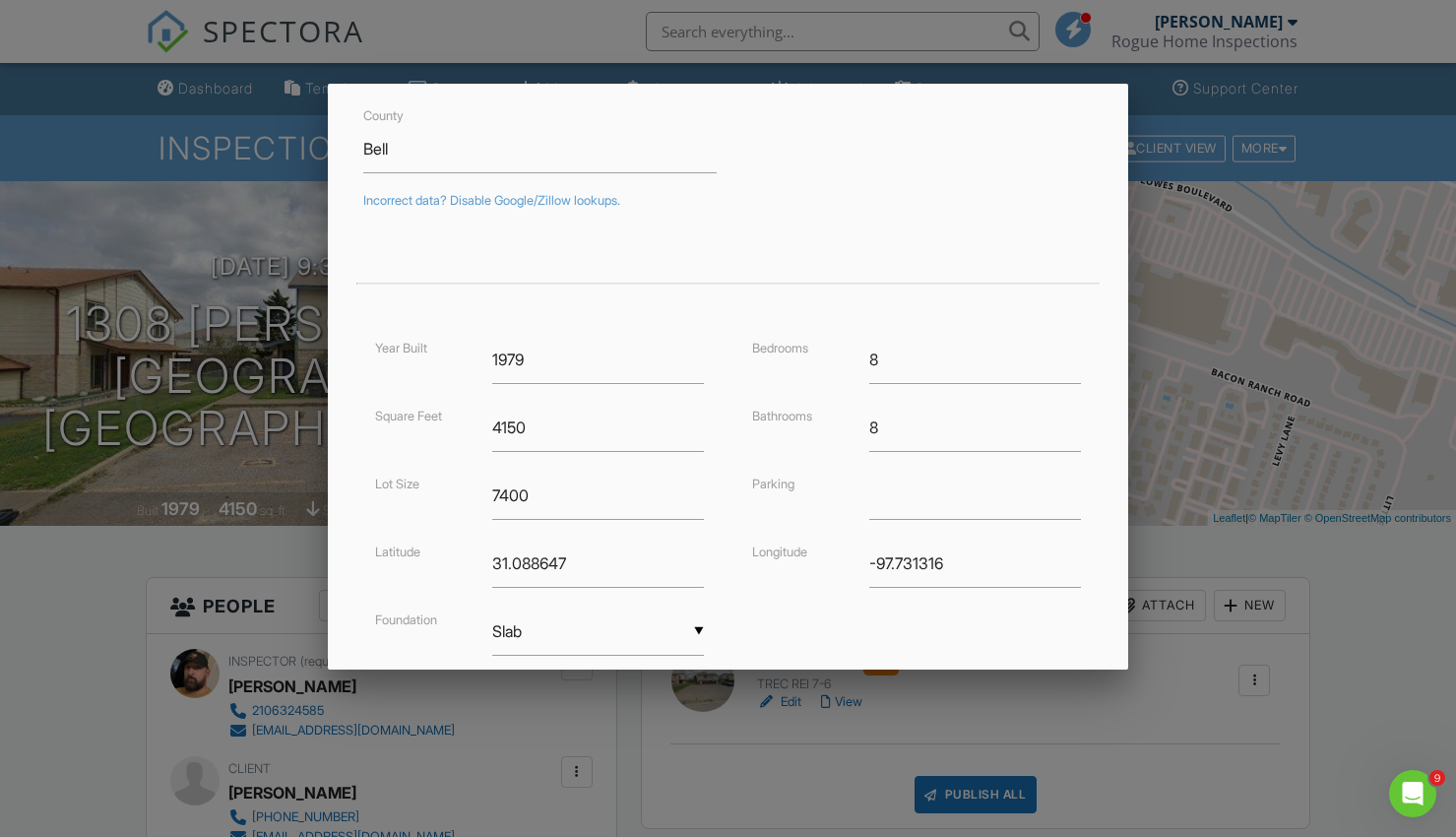 click on "8" at bounding box center [975, 427] 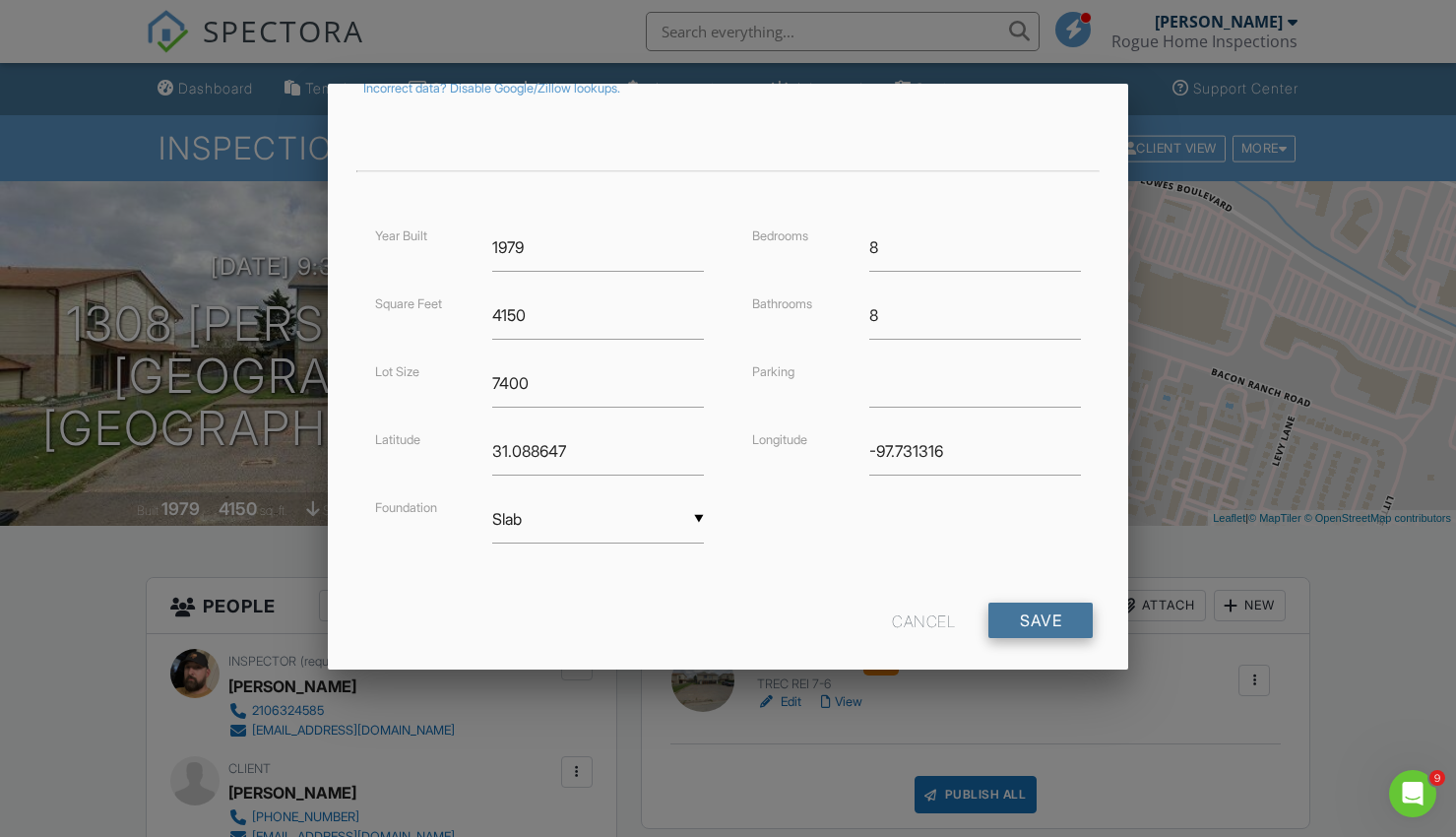 scroll, scrollTop: 368, scrollLeft: 0, axis: vertical 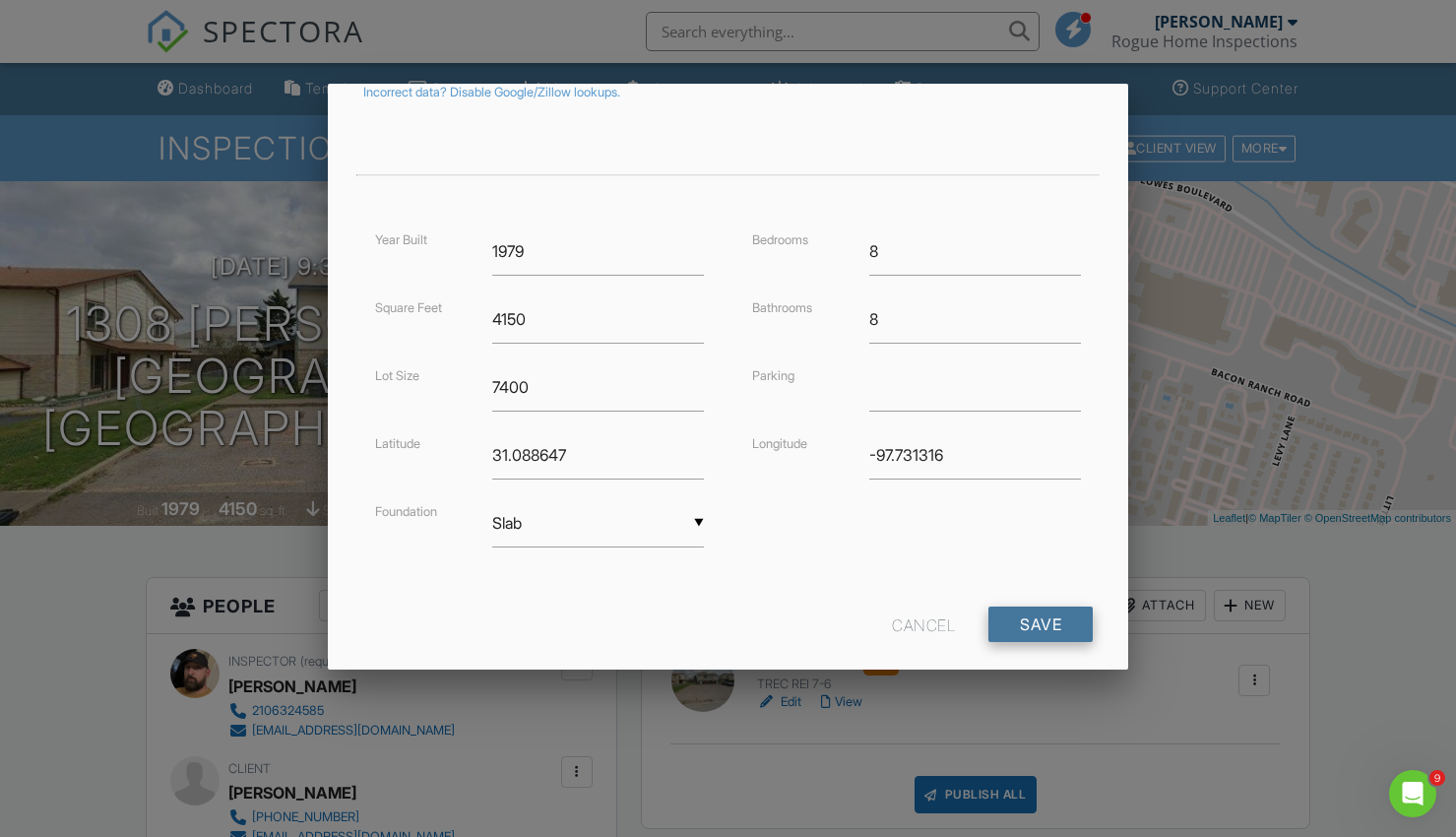 click on "Save" at bounding box center (1041, 624) 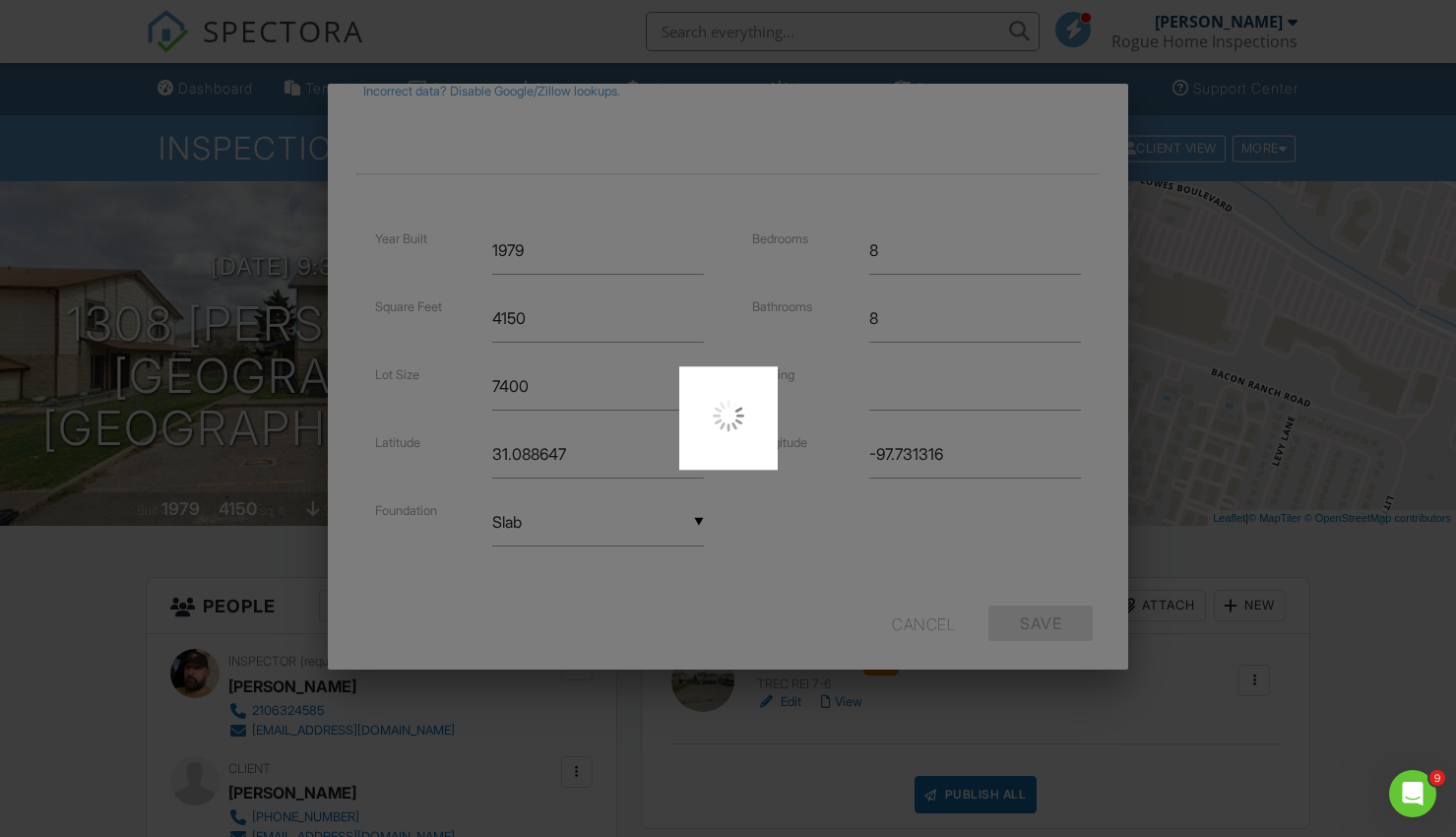scroll, scrollTop: 371, scrollLeft: 0, axis: vertical 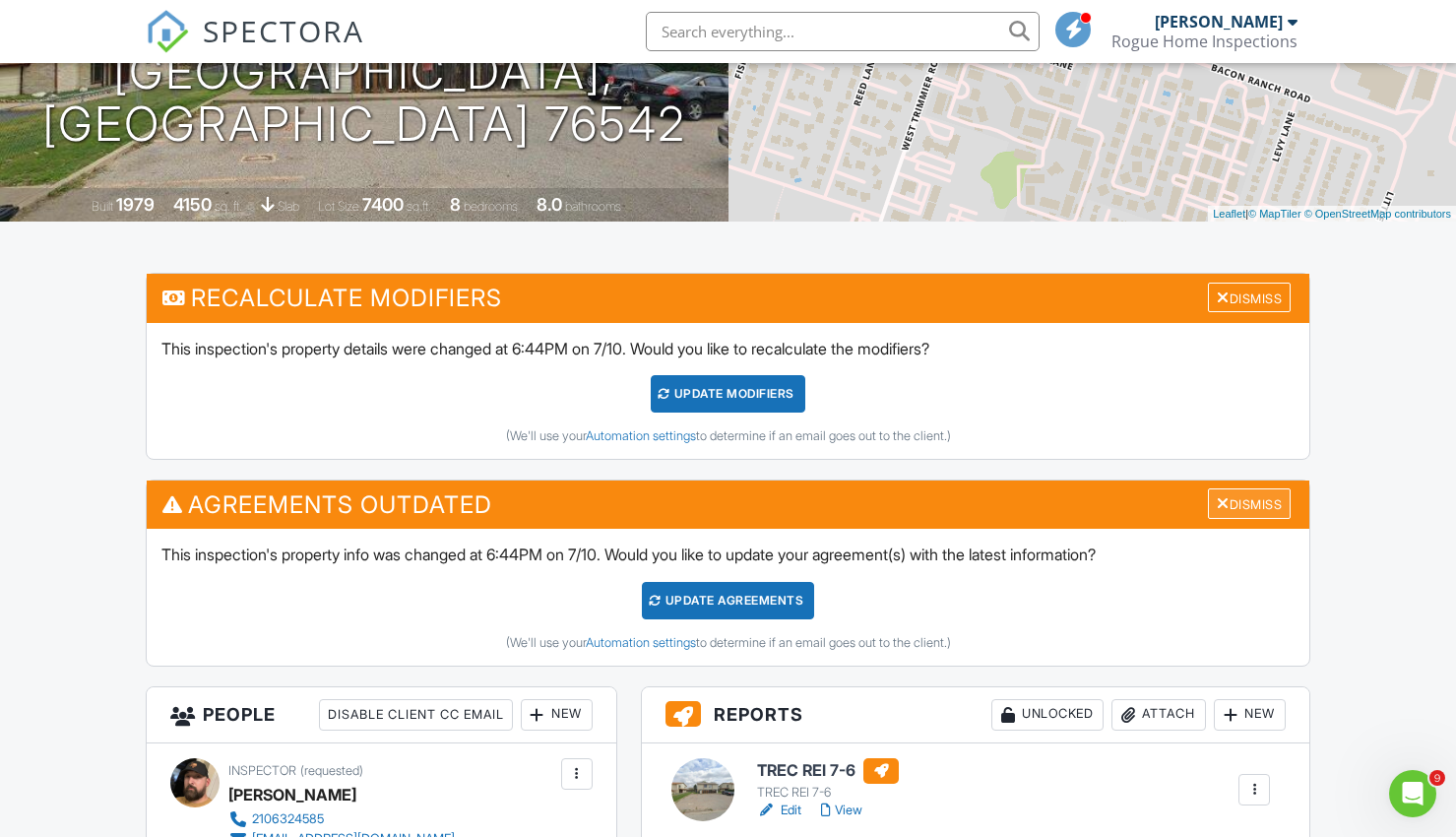 click on "Dismiss" at bounding box center (1249, 503) 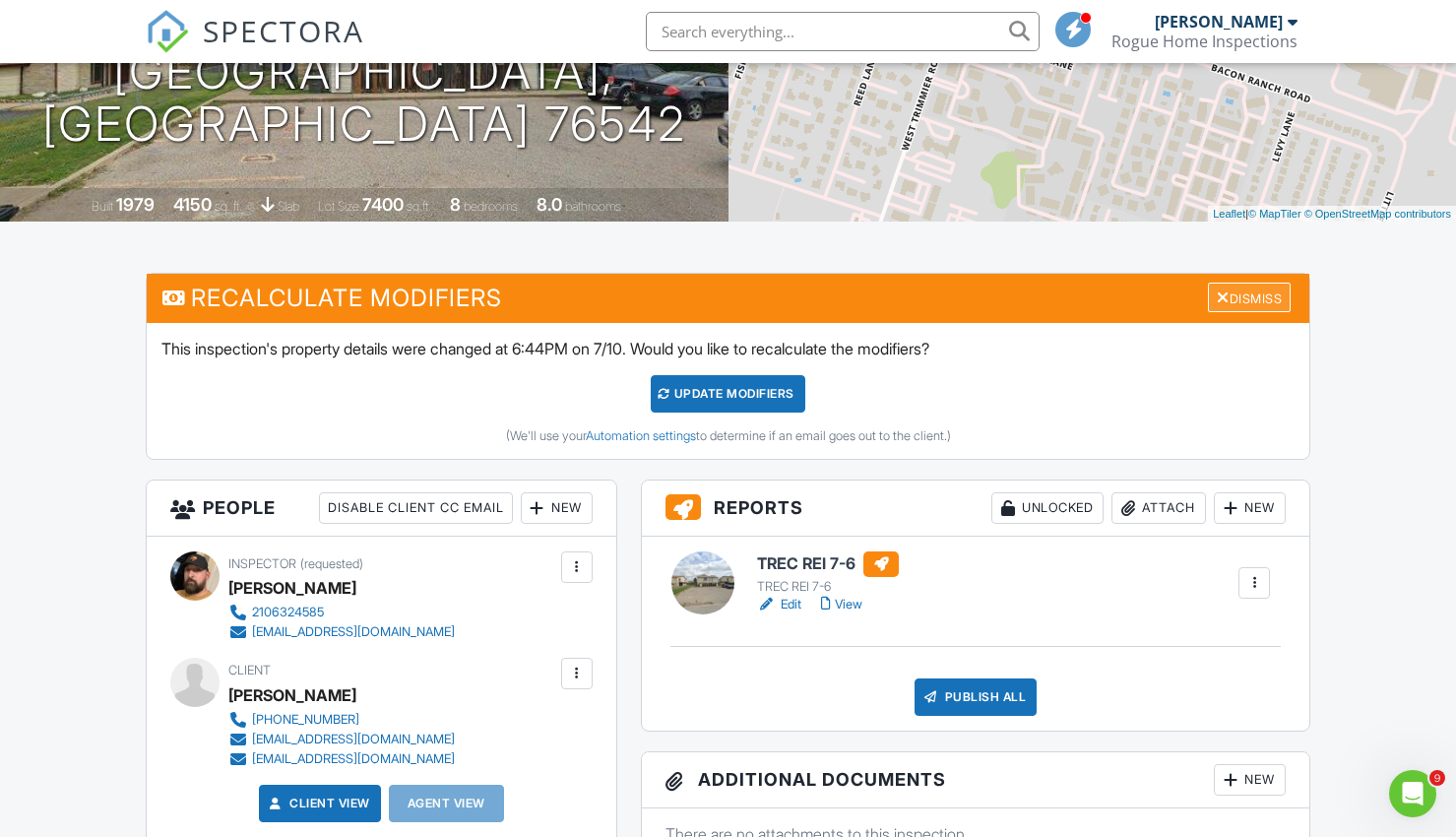 click on "Dismiss" at bounding box center (1249, 297) 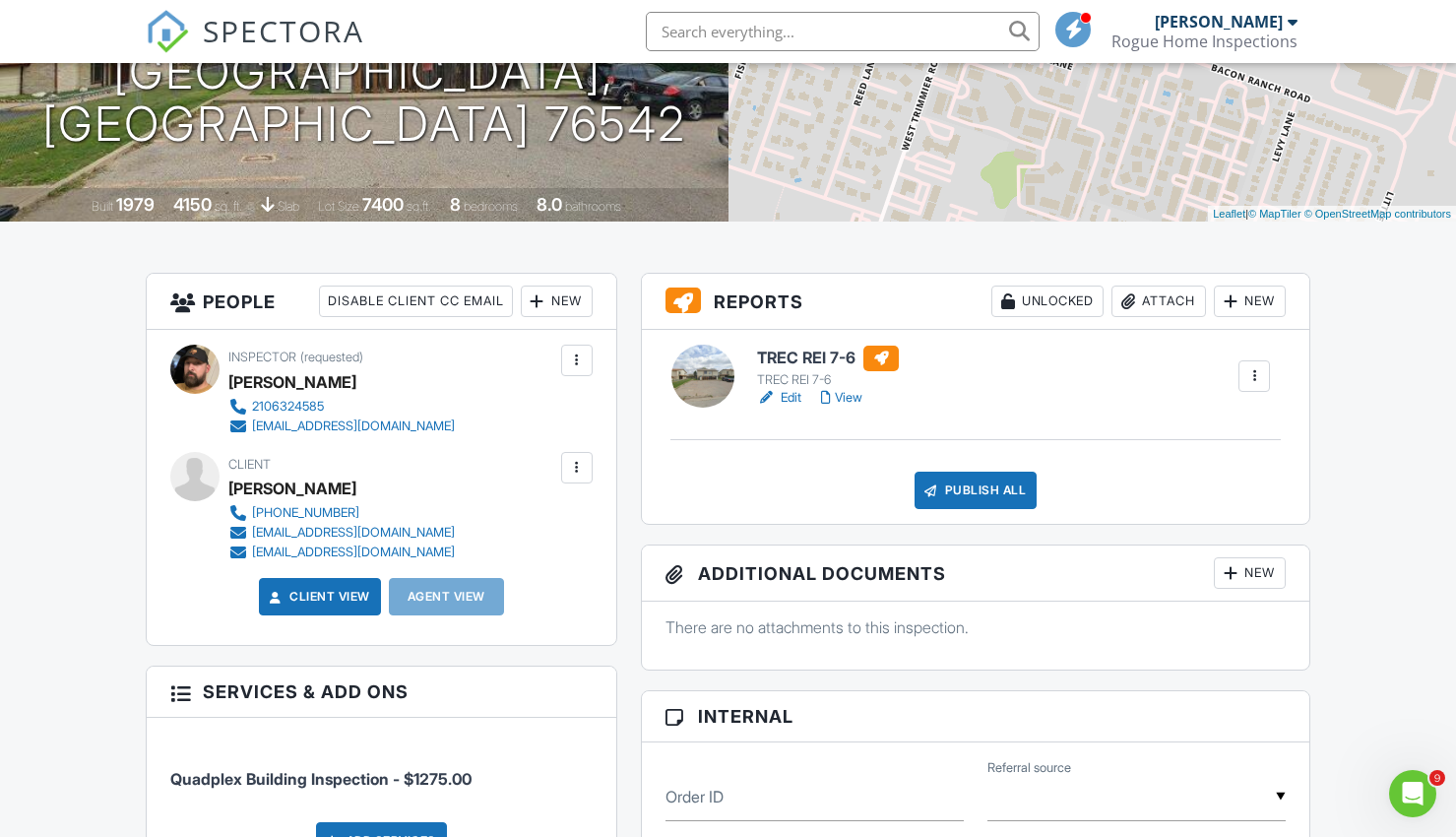 click on "TREC REI 7-6" at bounding box center (828, 358) 